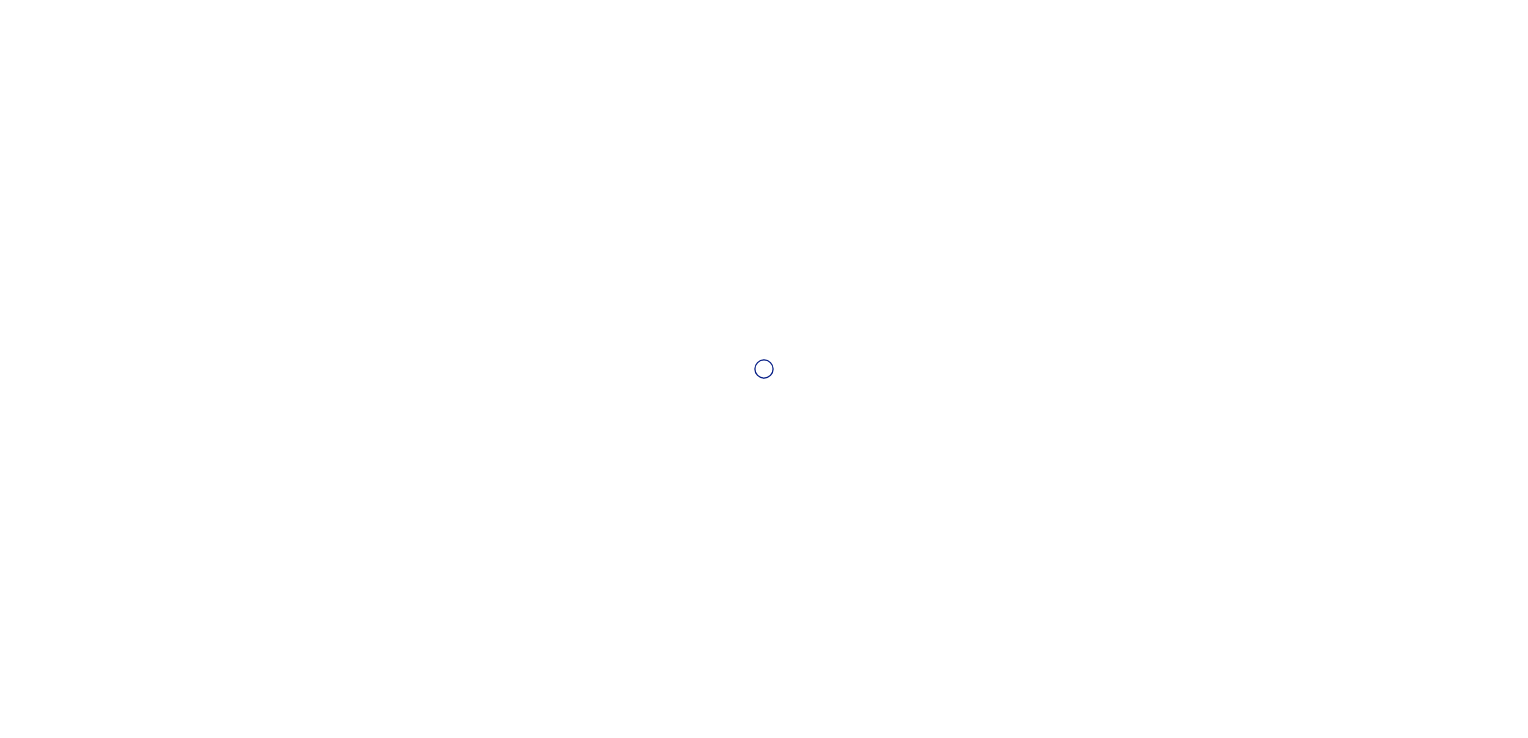 scroll, scrollTop: 0, scrollLeft: 0, axis: both 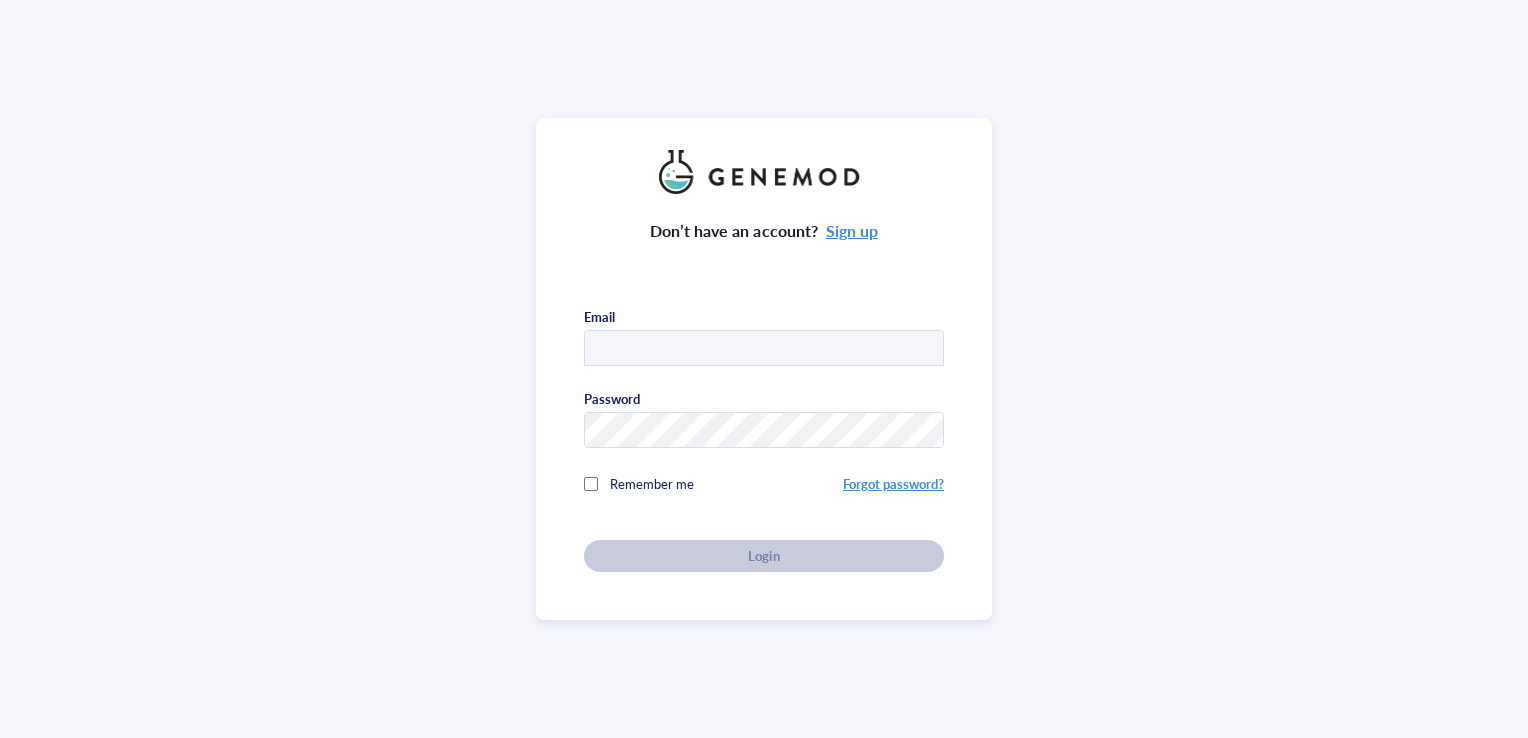click at bounding box center (764, 349) 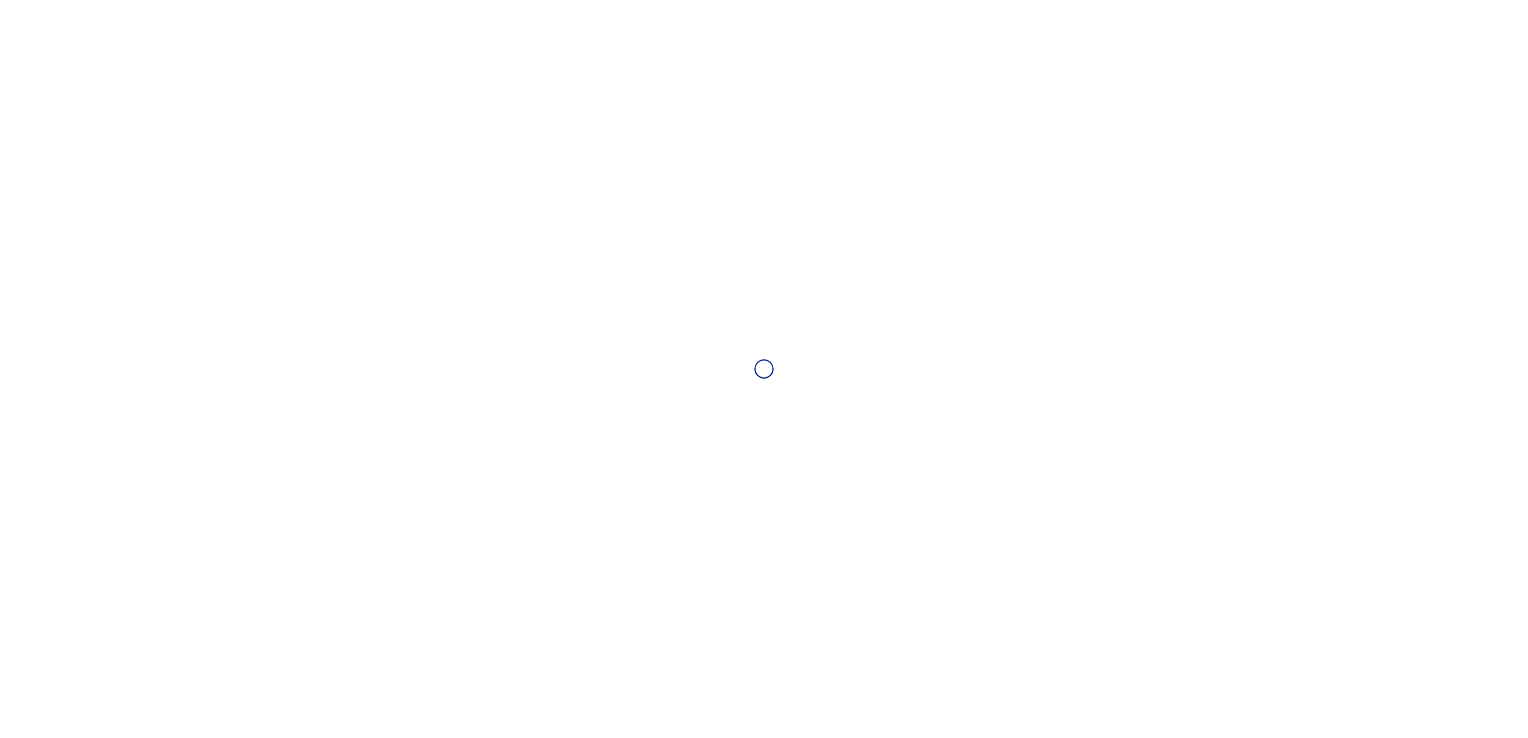 scroll, scrollTop: 0, scrollLeft: 0, axis: both 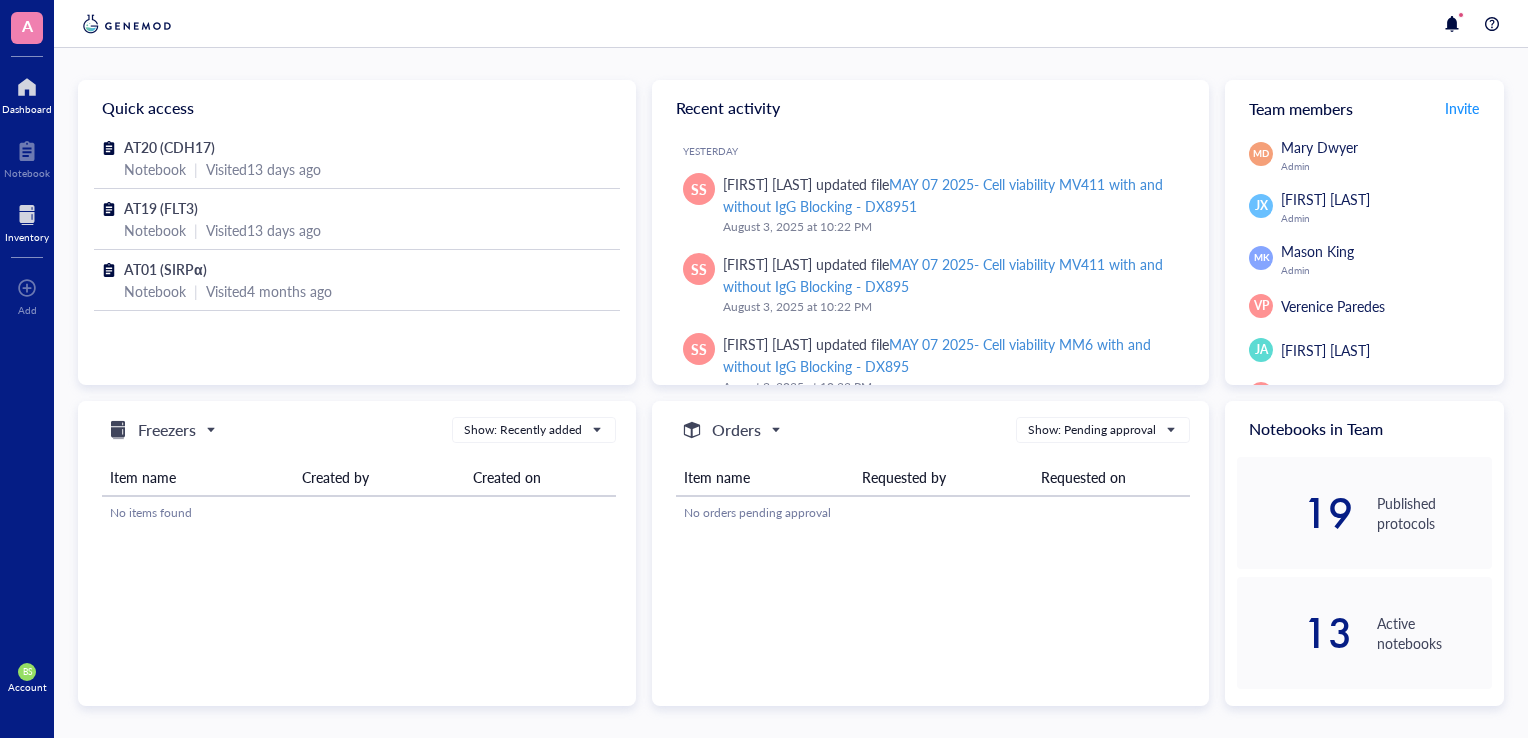 click on "Inventory" at bounding box center (27, 237) 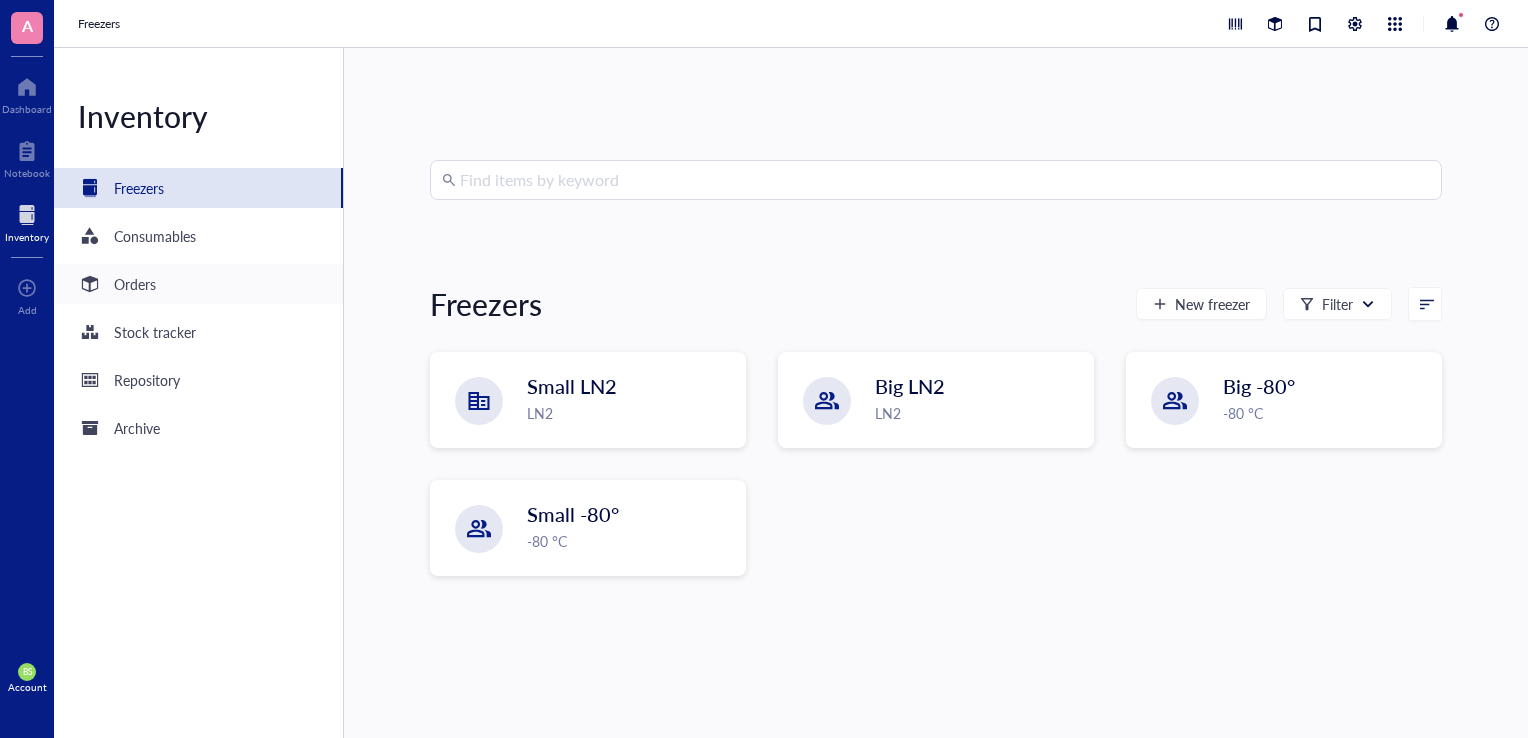 click on "Orders" at bounding box center [135, 284] 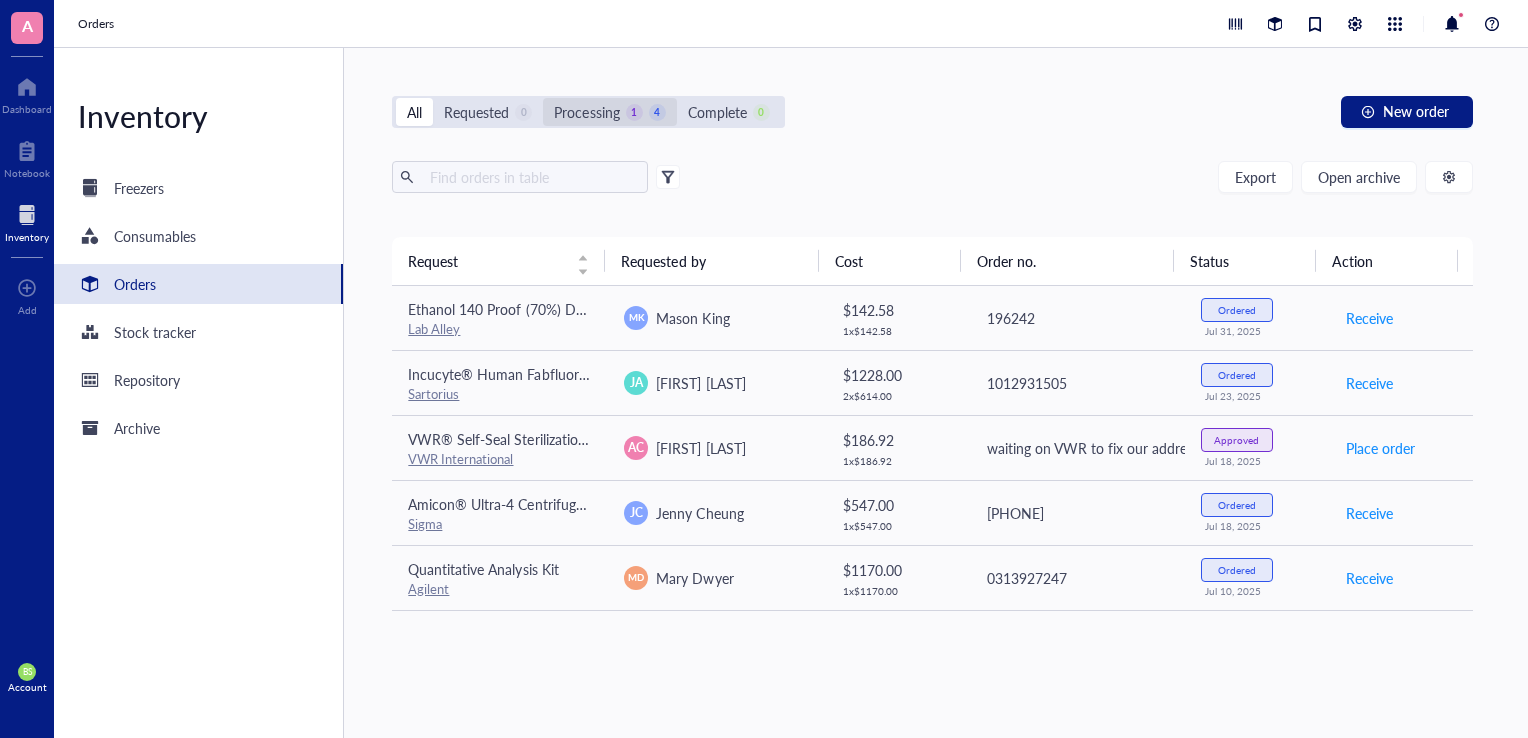 click on "Processing" at bounding box center (586, 112) 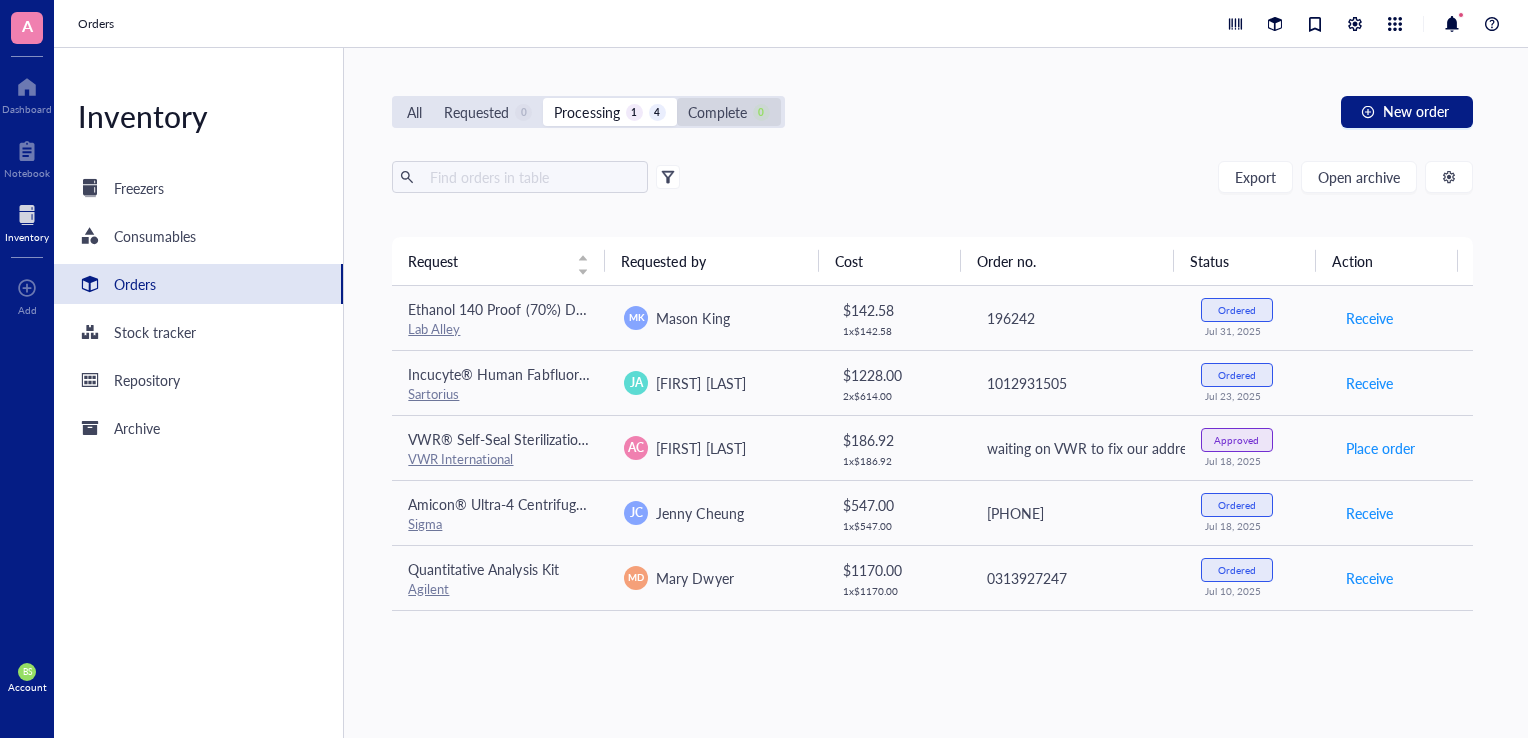 click on "Complete" at bounding box center [717, 112] 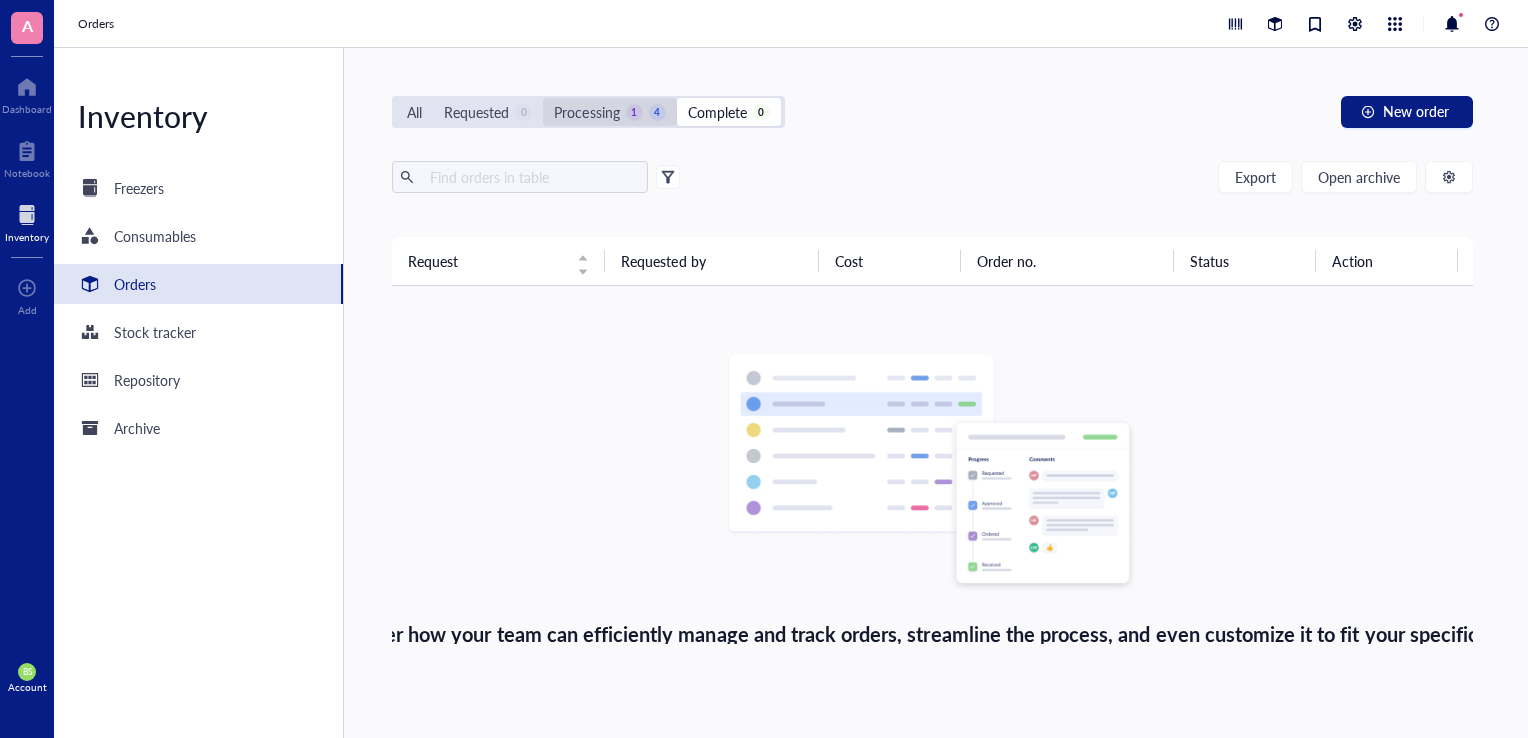 click on "Processing" at bounding box center (586, 112) 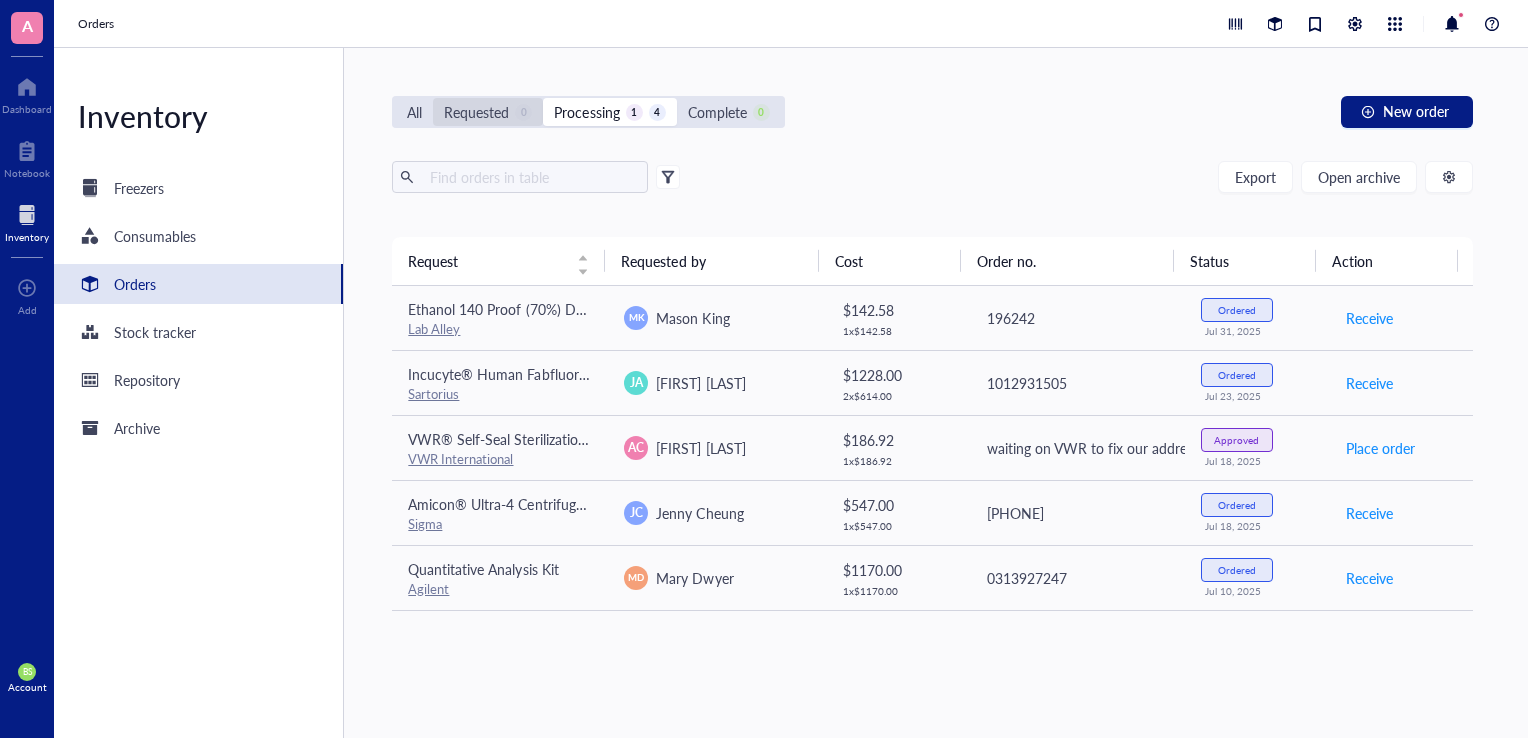 click on "Requested" at bounding box center (476, 112) 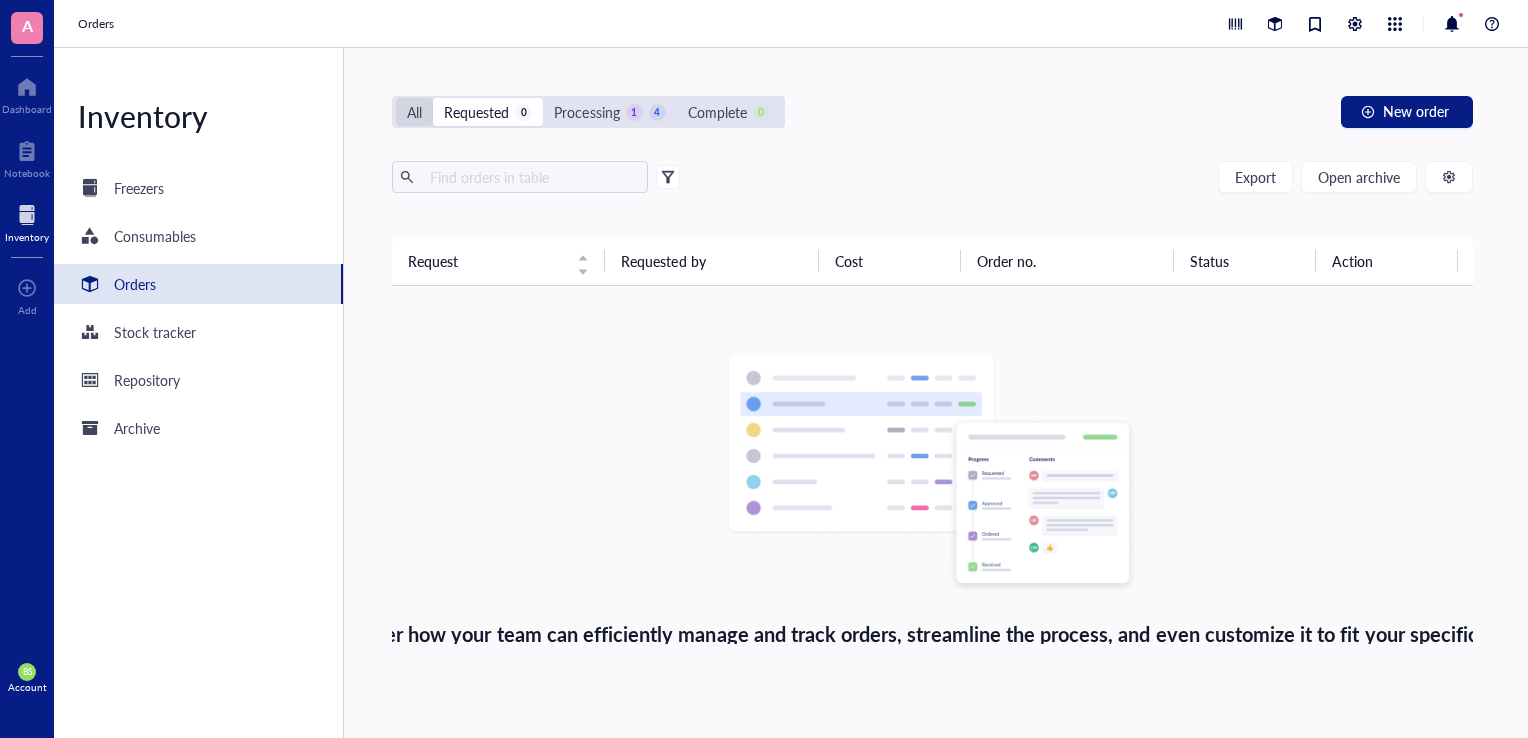 click on "All" at bounding box center [414, 112] 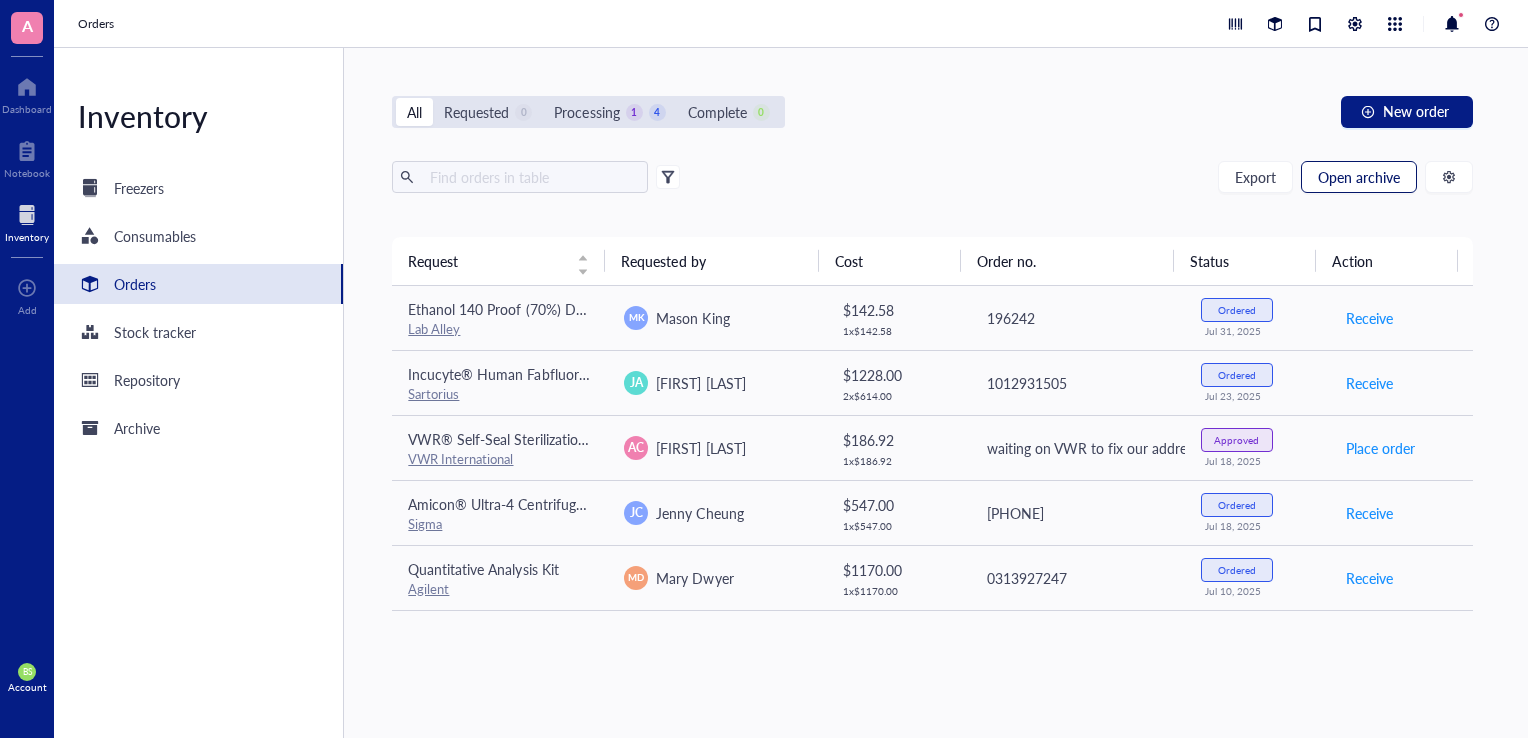 click on "Open archive" at bounding box center (1359, 177) 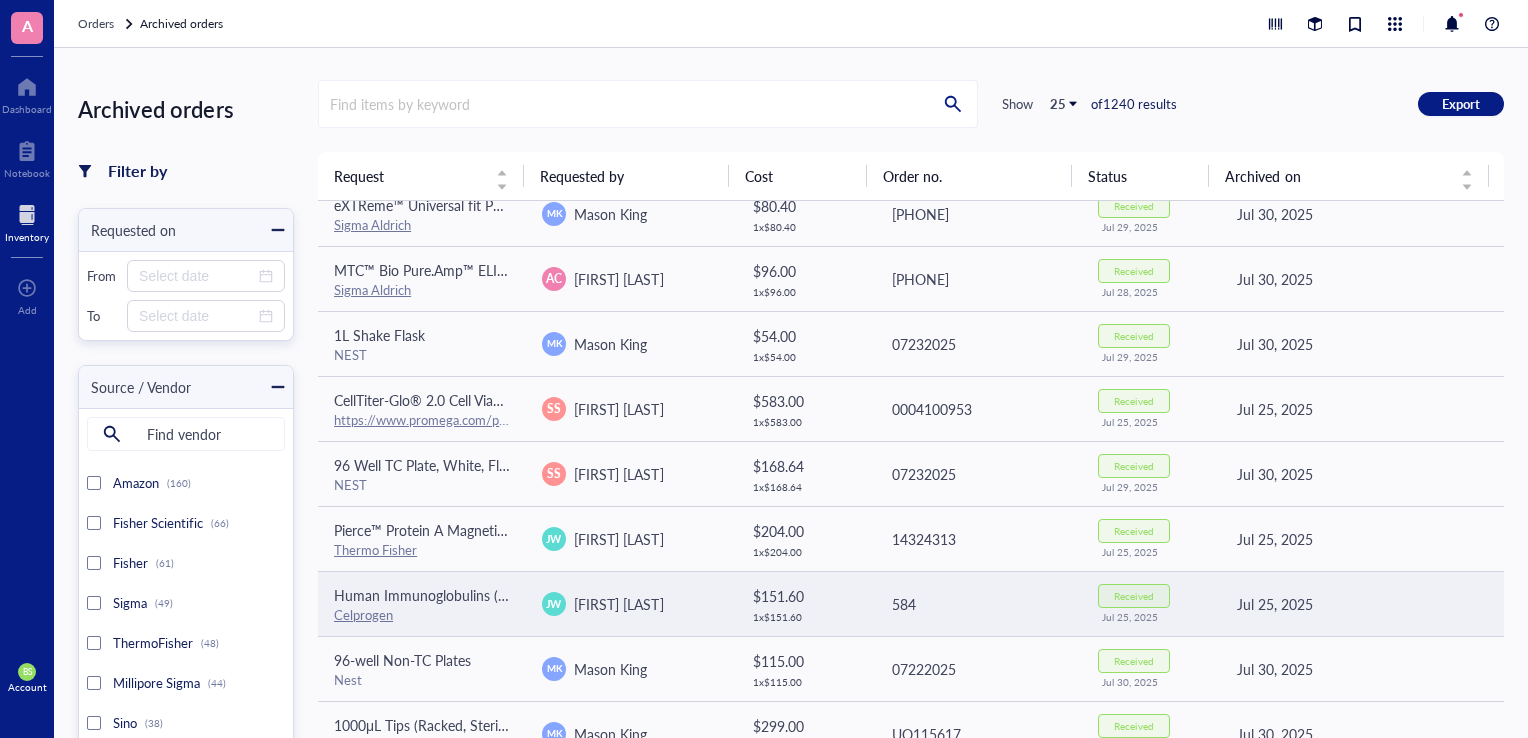 scroll, scrollTop: 0, scrollLeft: 0, axis: both 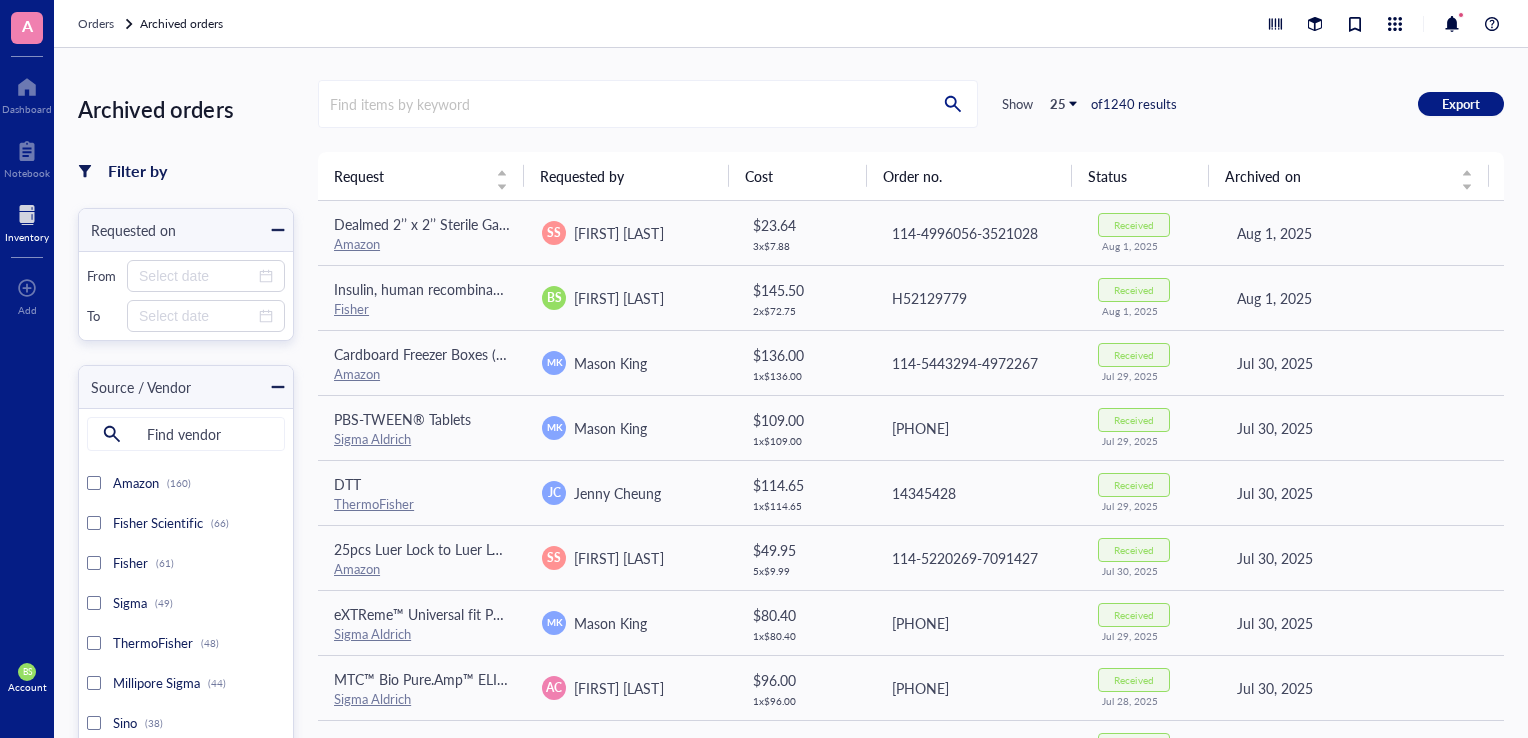 click on "Inventory" at bounding box center (27, 237) 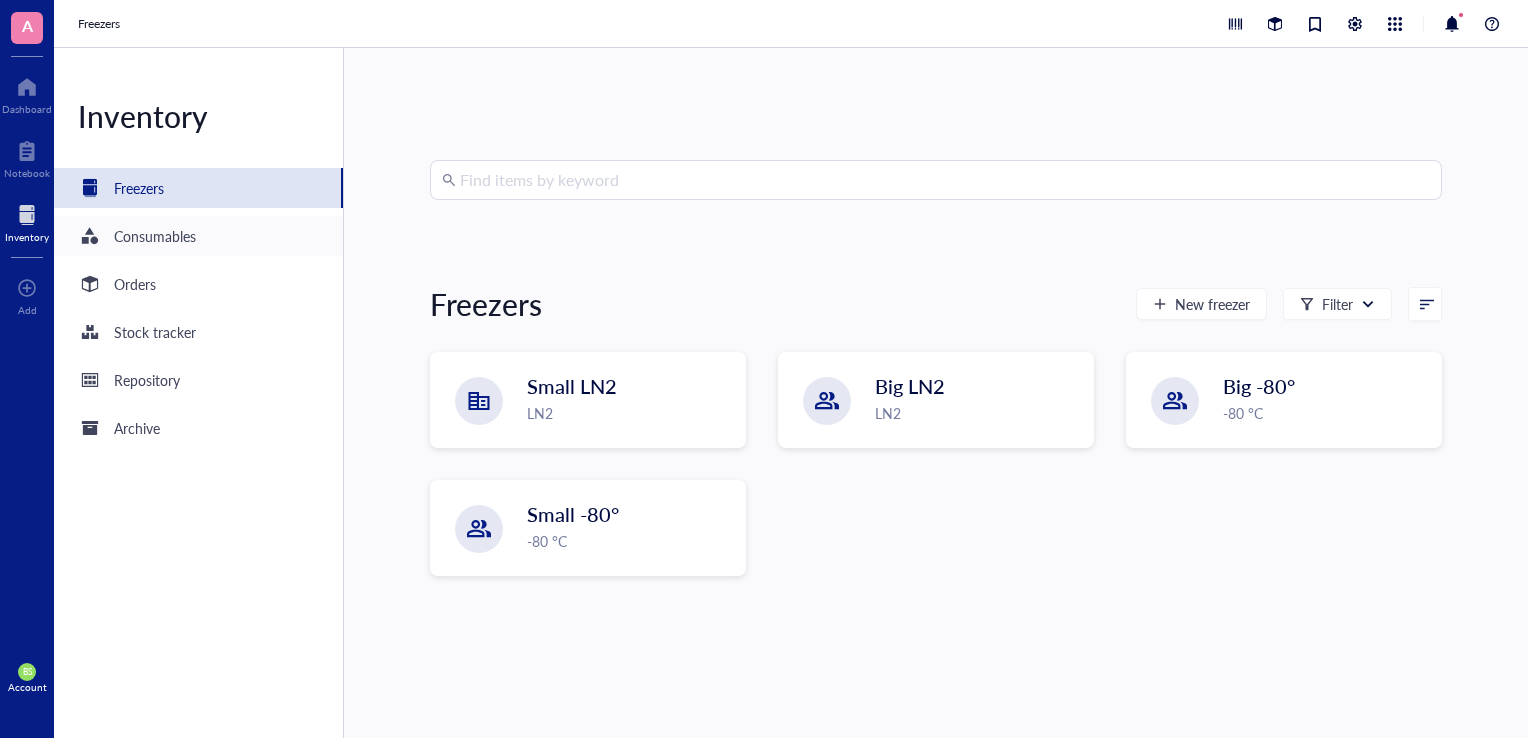 click on "Consumables" at bounding box center [155, 236] 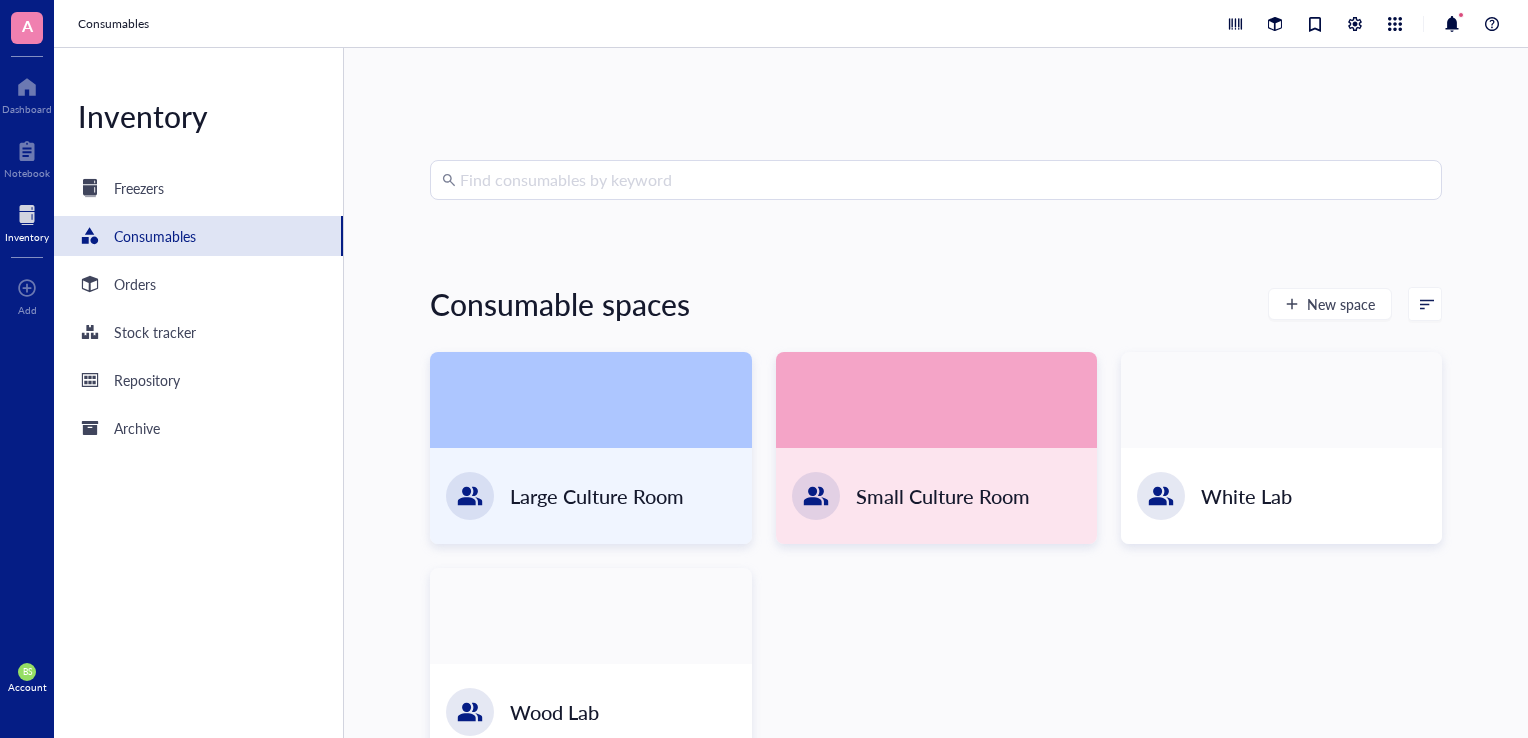 scroll, scrollTop: 53, scrollLeft: 0, axis: vertical 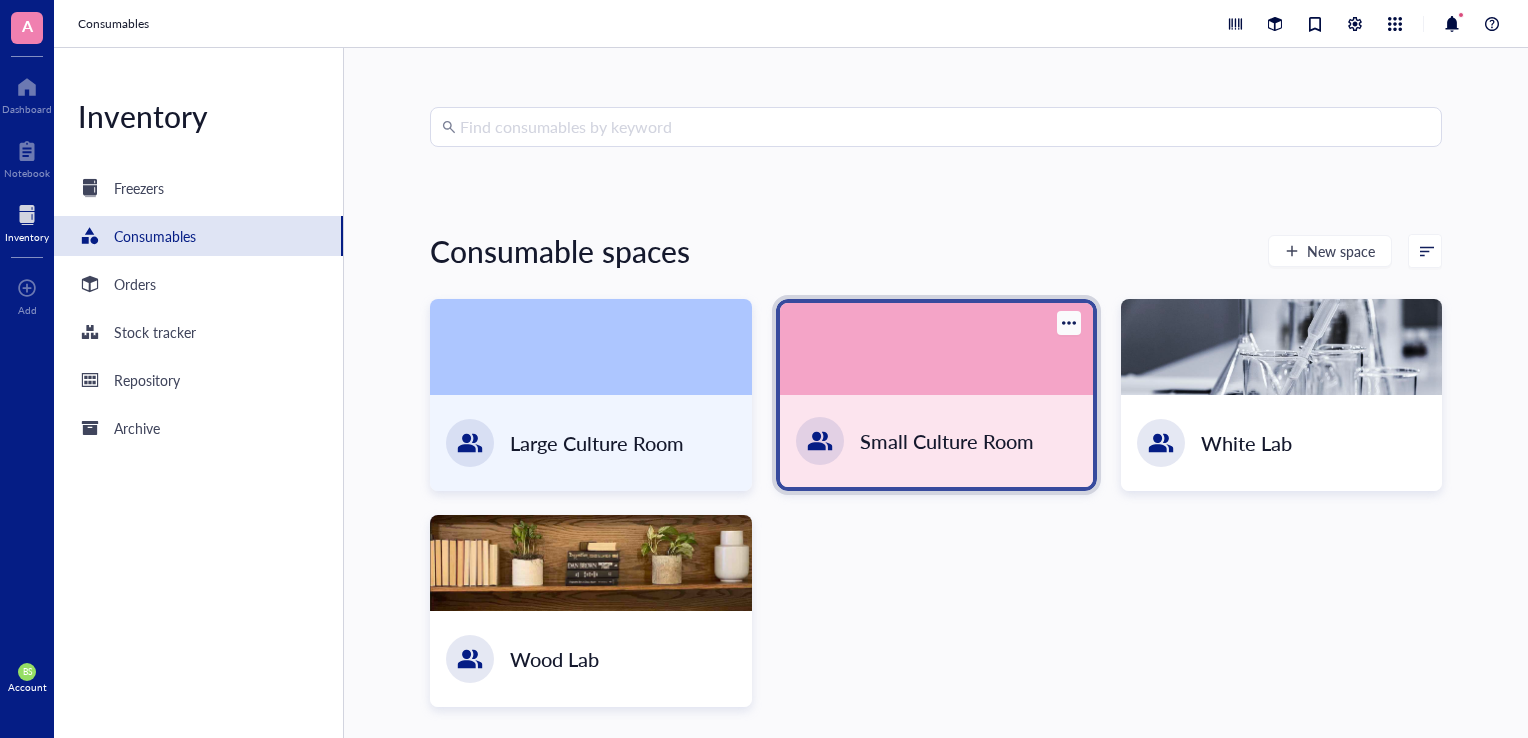 click at bounding box center (1069, 323) 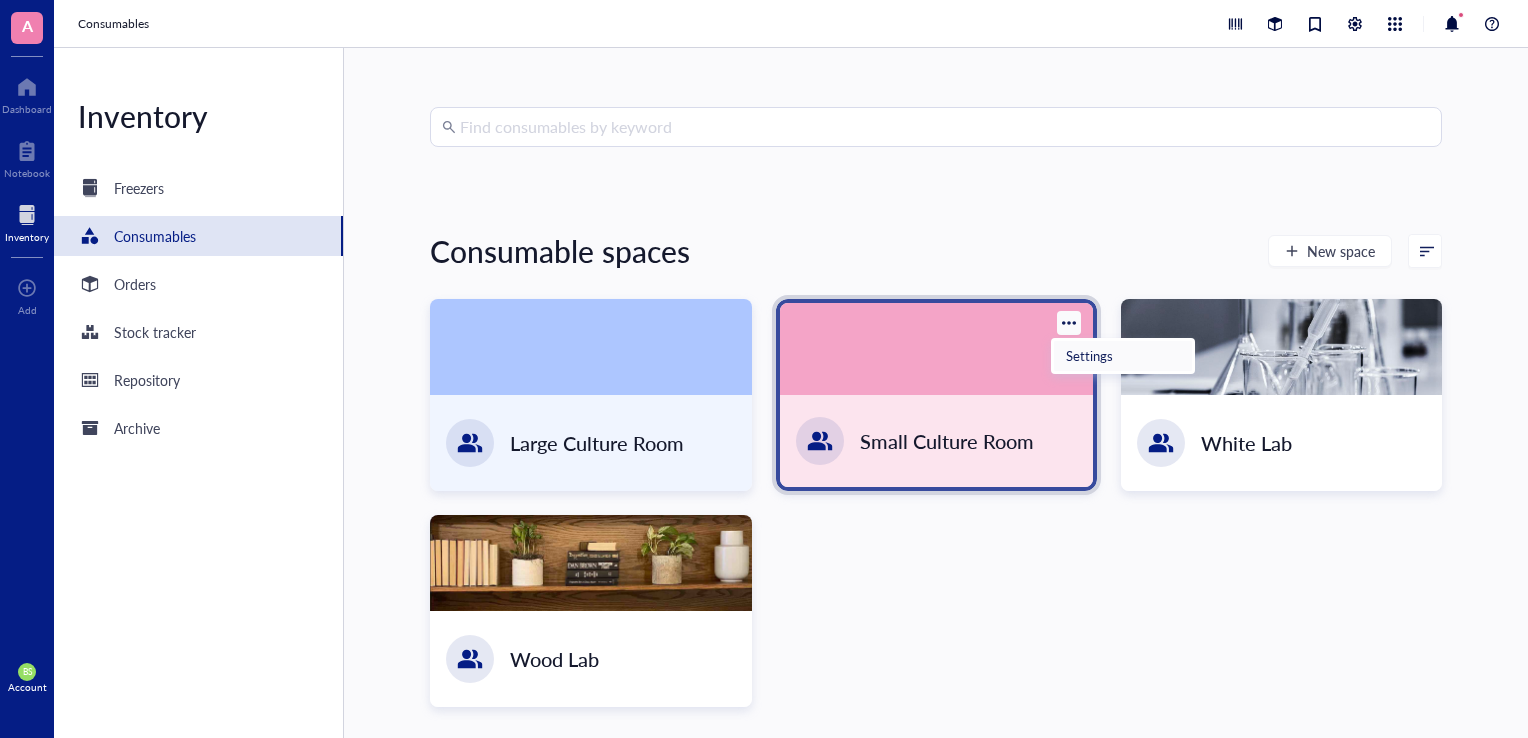 click on "Settings" at bounding box center (1089, 356) 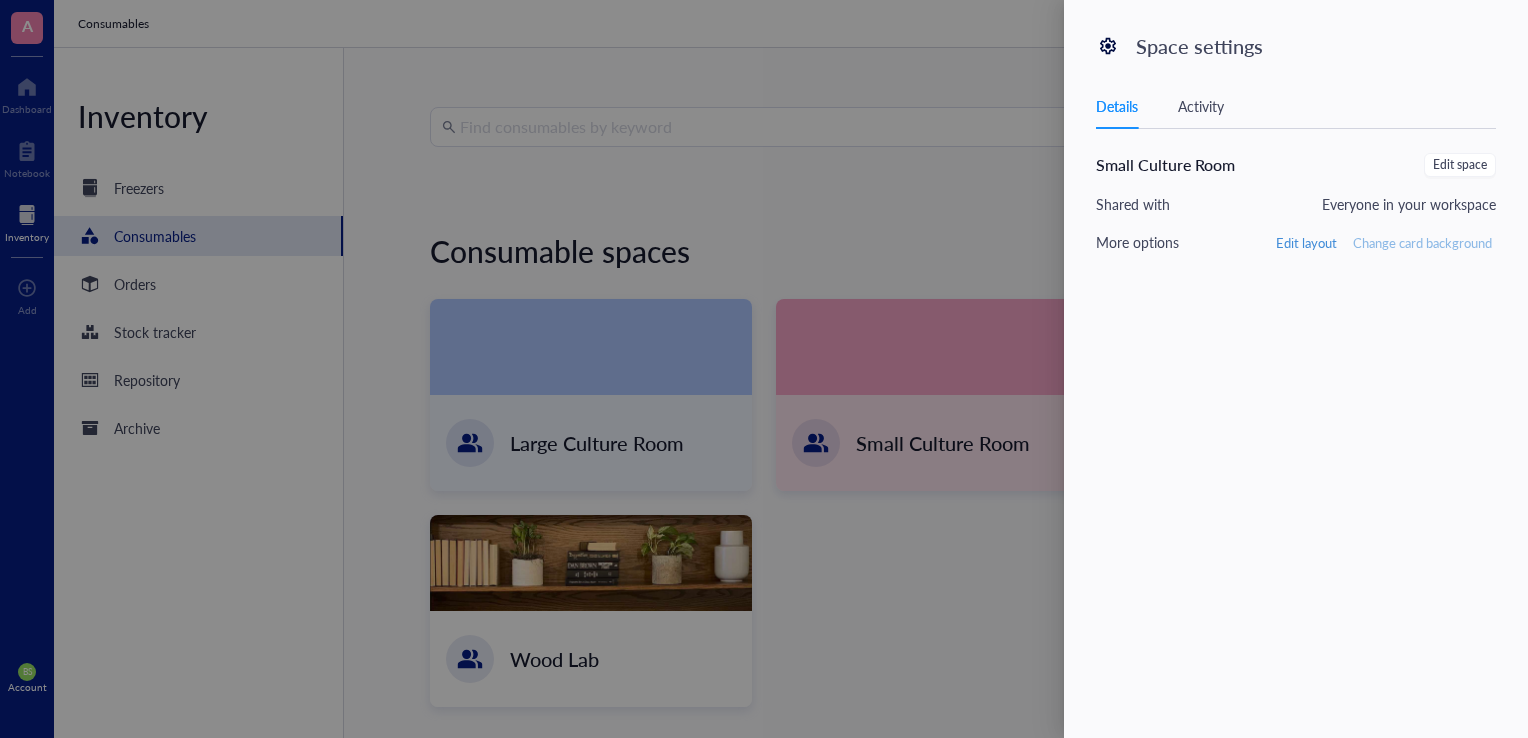 click on "Change card background" at bounding box center (1422, 243) 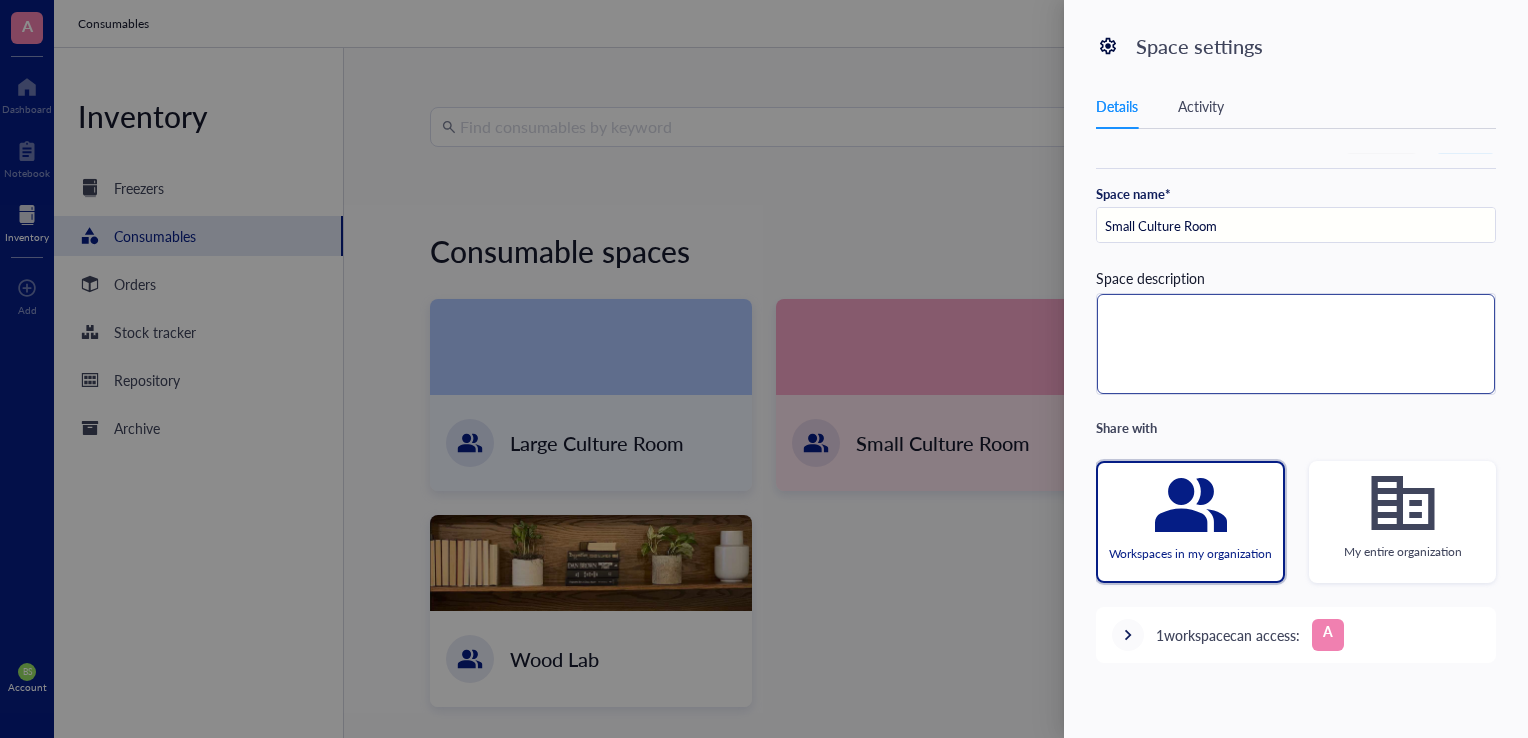 scroll, scrollTop: 0, scrollLeft: 0, axis: both 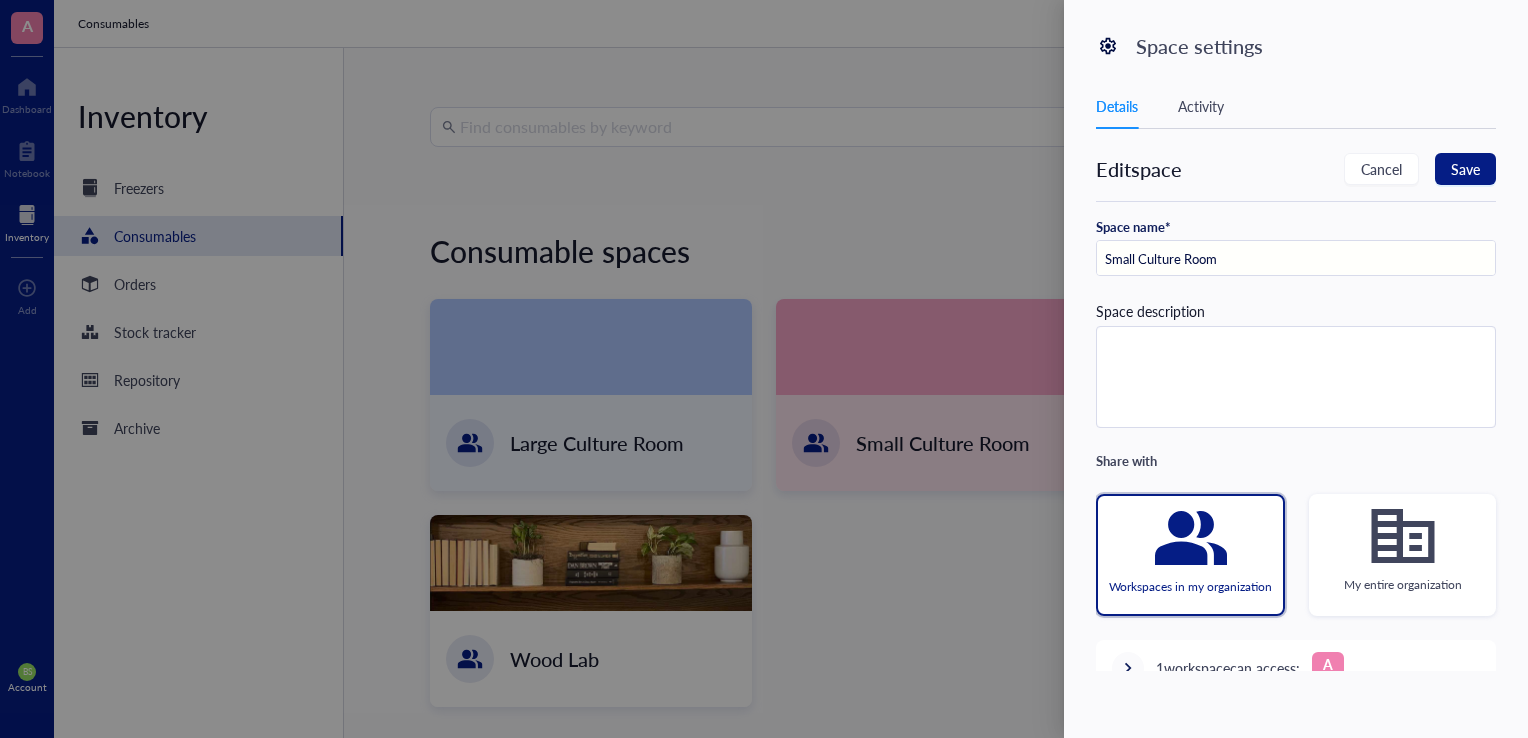 click at bounding box center (764, 369) 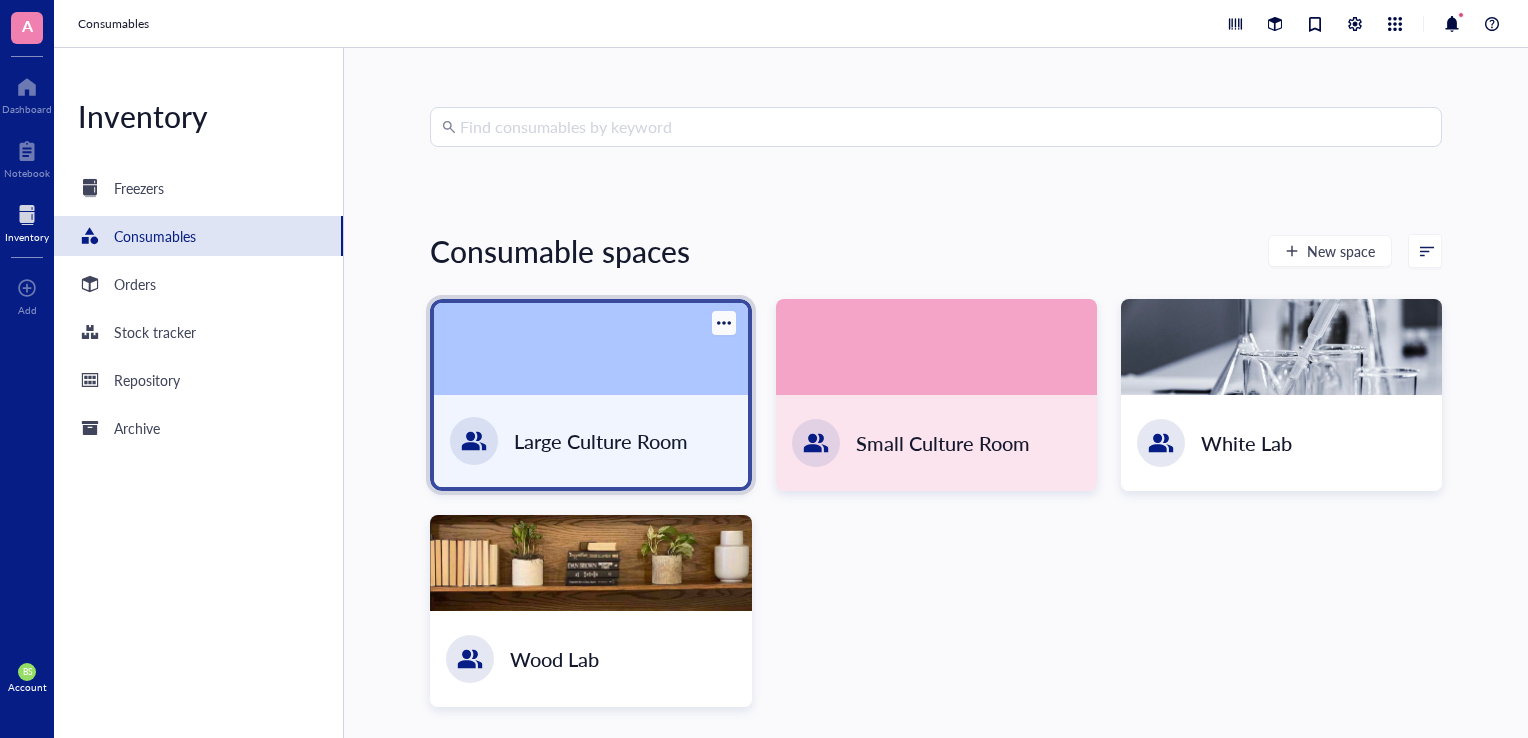 click at bounding box center [590, 349] 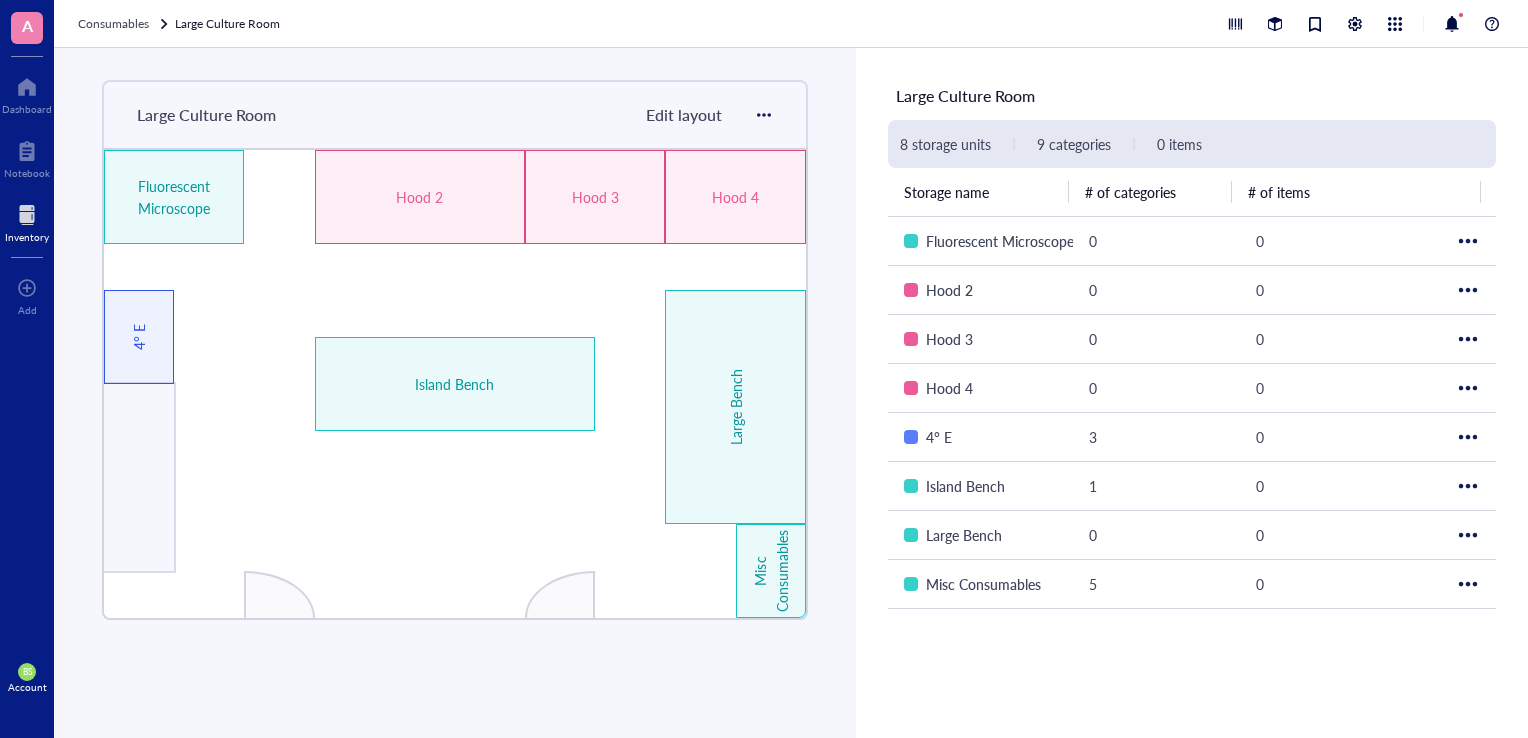 click on "Storage name" at bounding box center [978, 192] 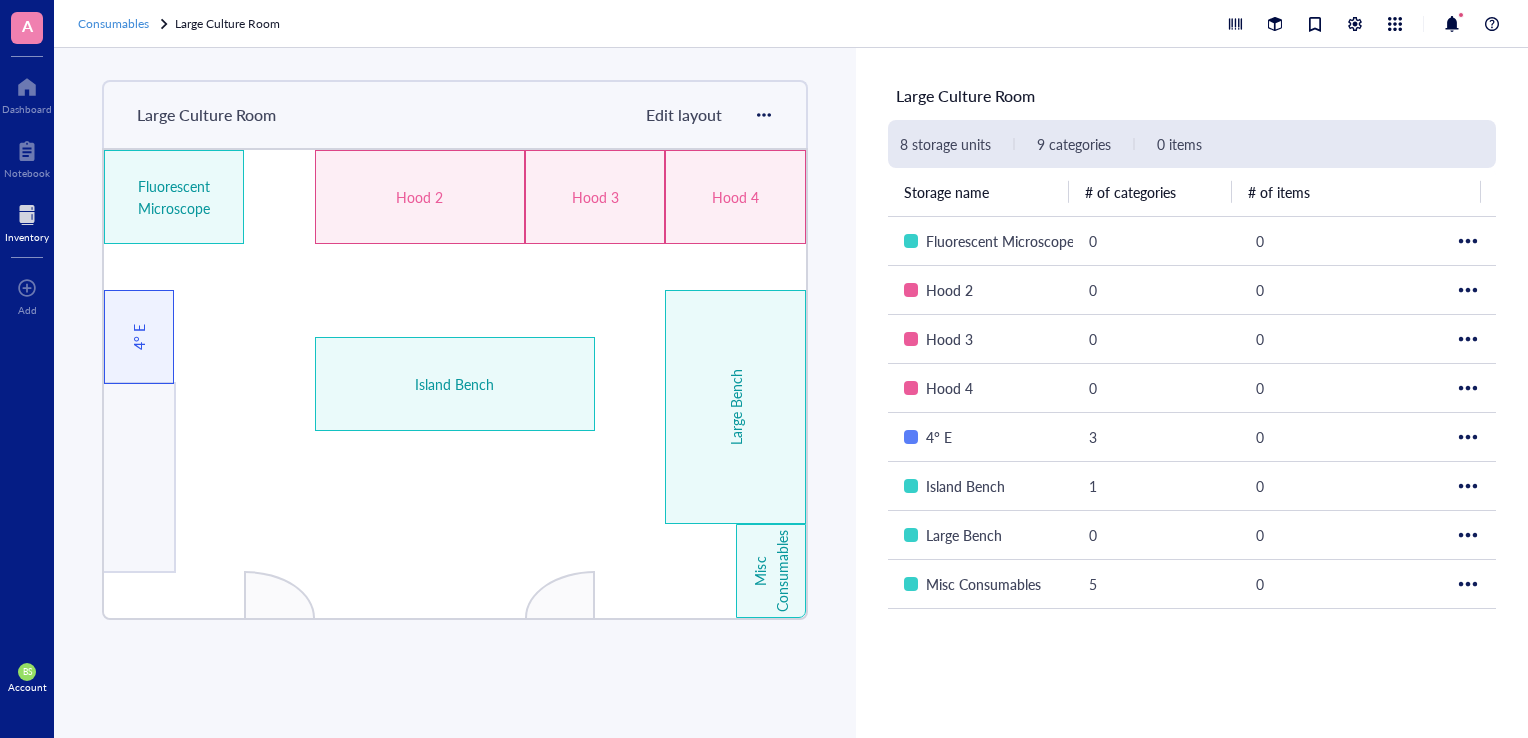 click on "Consumables" at bounding box center (113, 23) 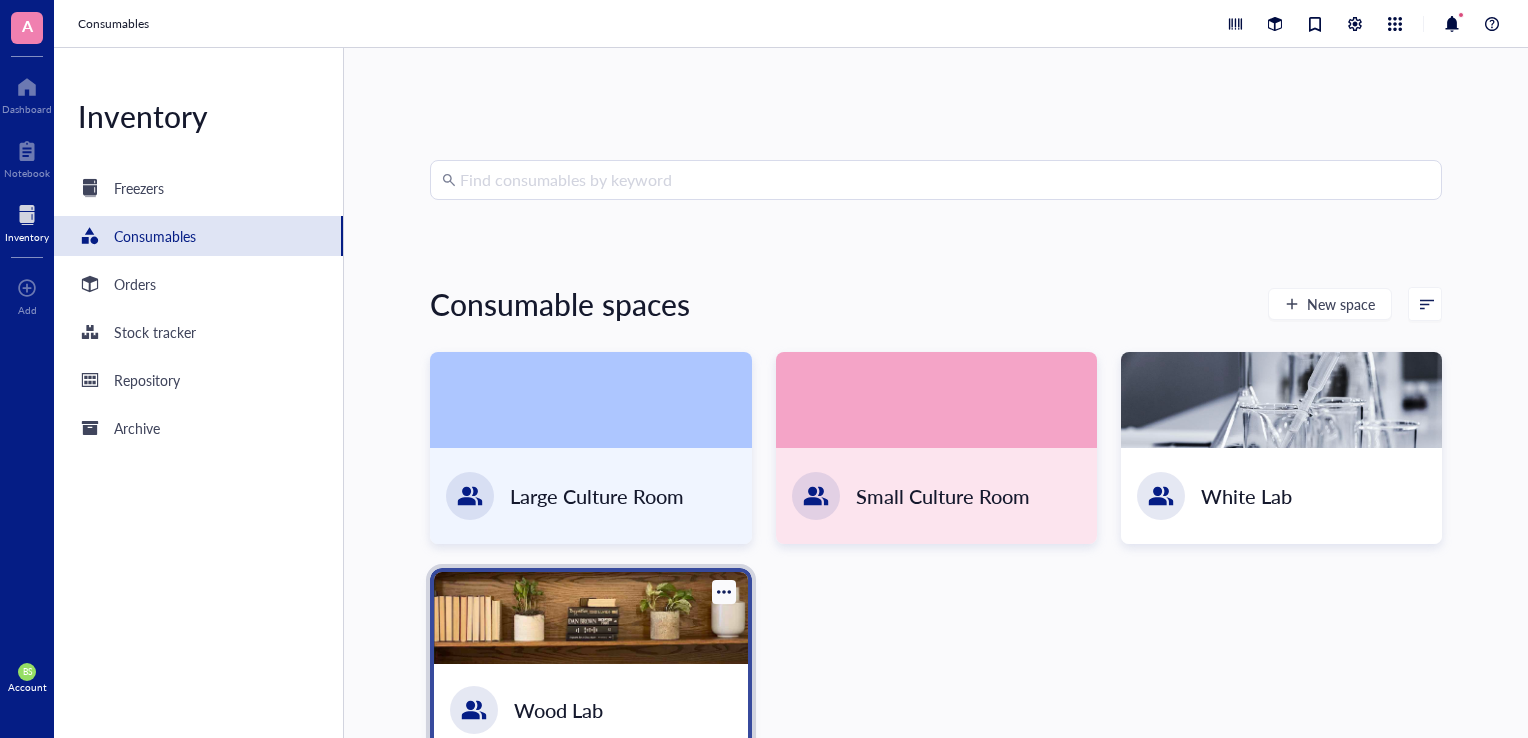 click at bounding box center [590, 618] 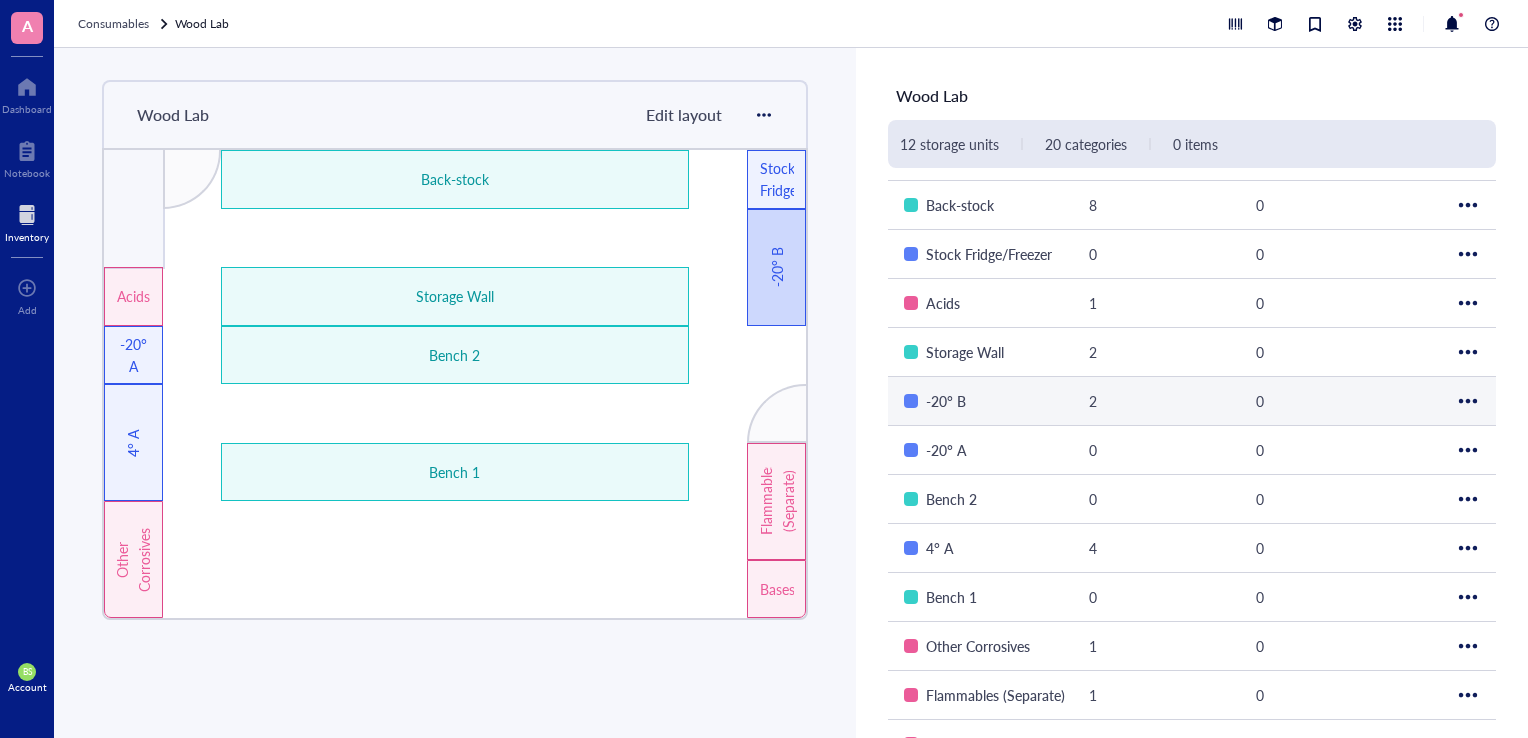 scroll, scrollTop: 47, scrollLeft: 0, axis: vertical 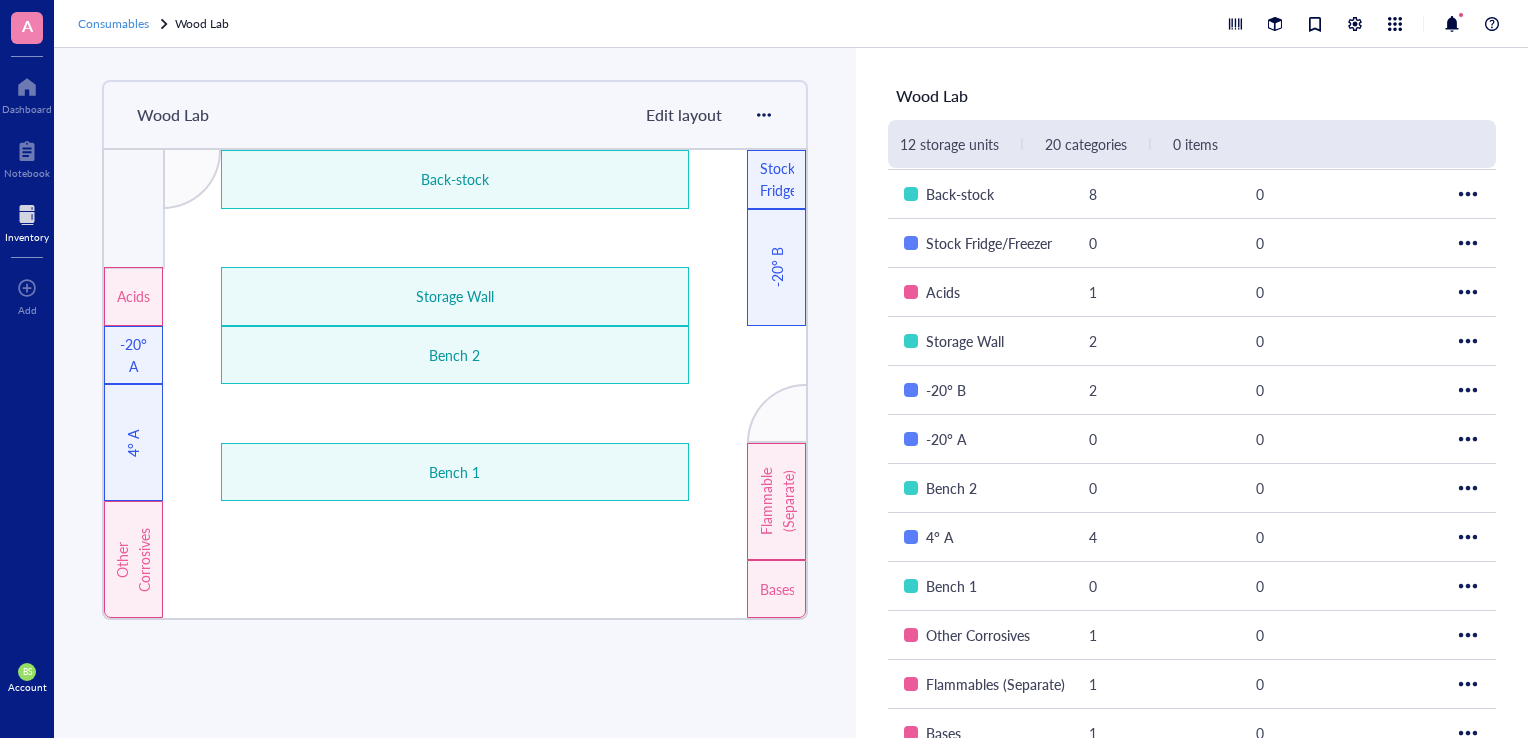 click on "Consumables" at bounding box center (113, 23) 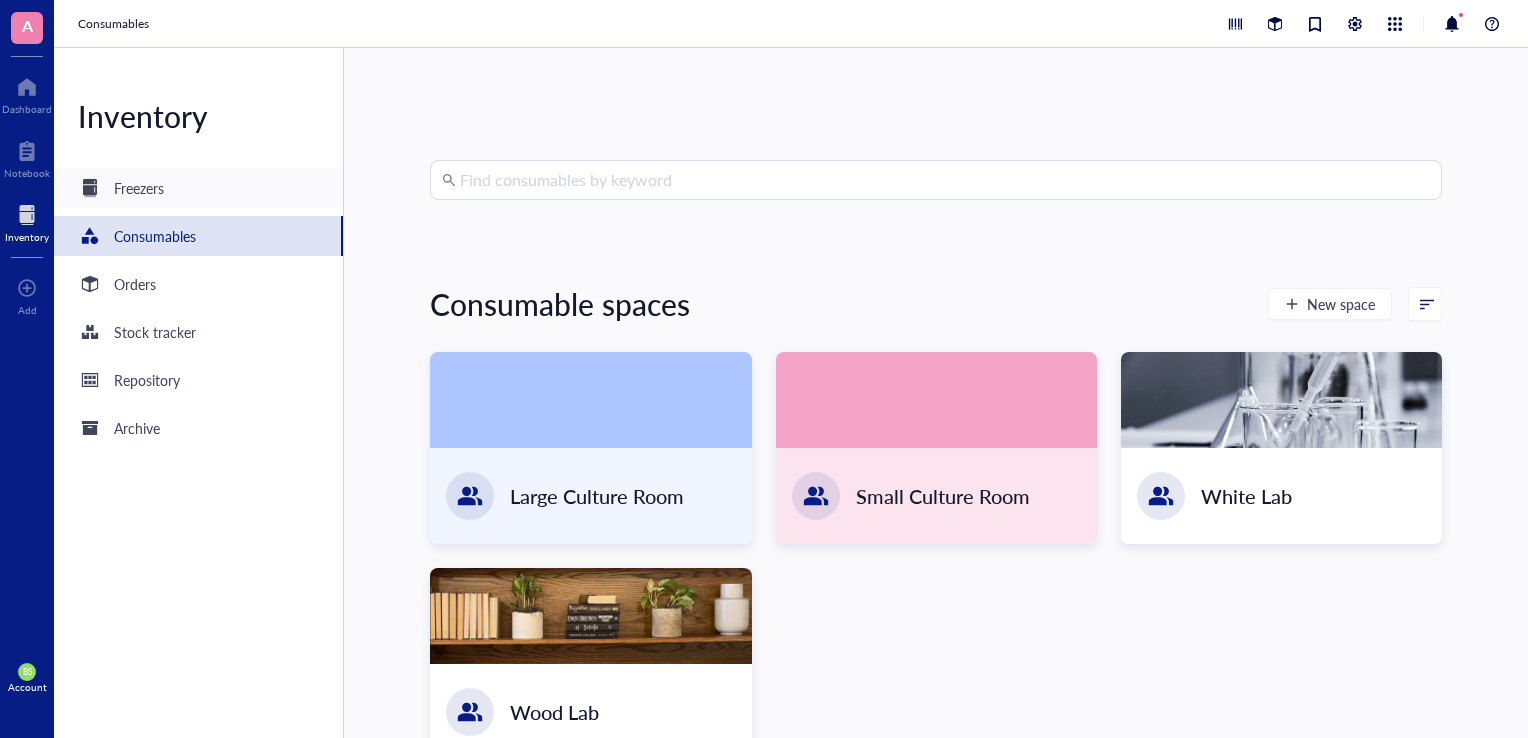 click on "Freezers" at bounding box center [198, 188] 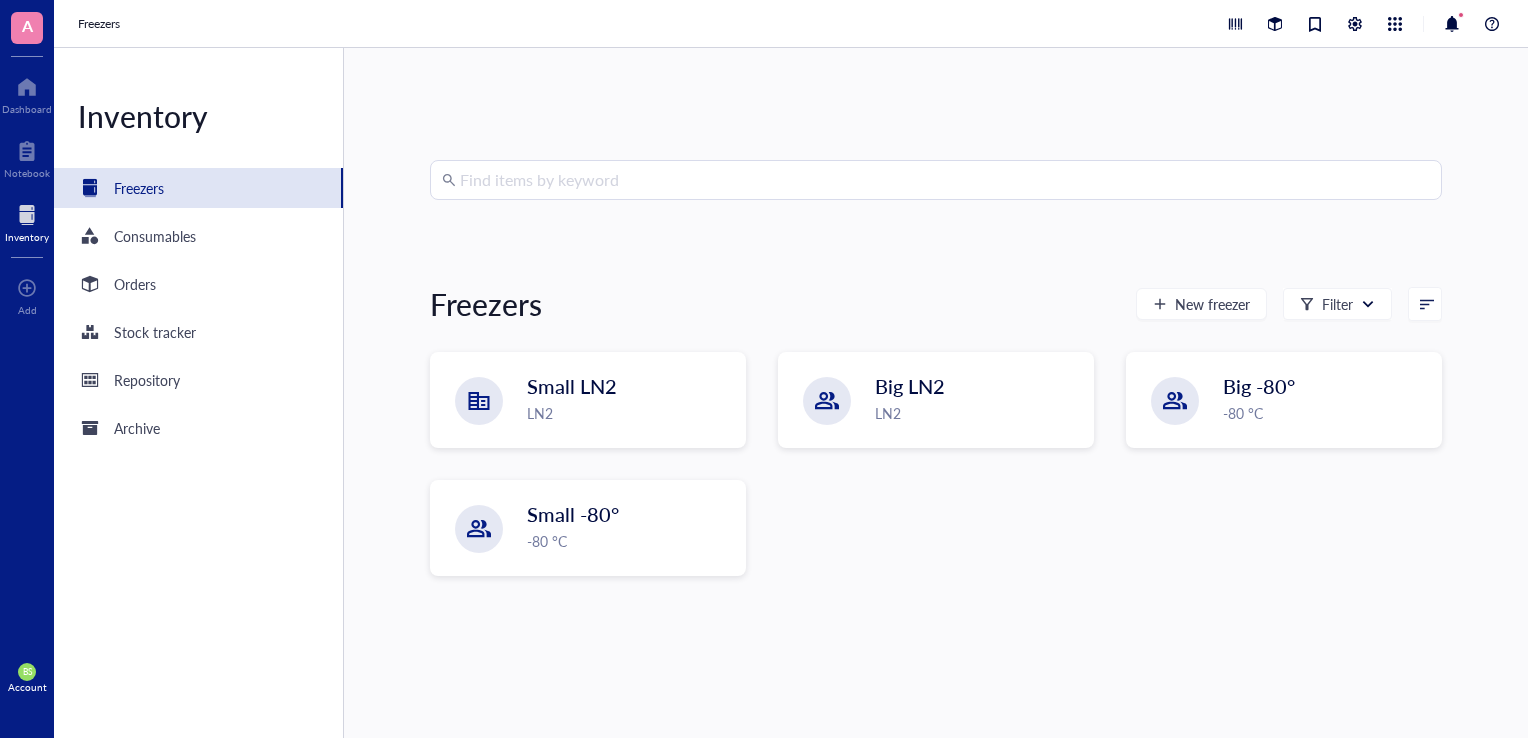 click at bounding box center (27, 215) 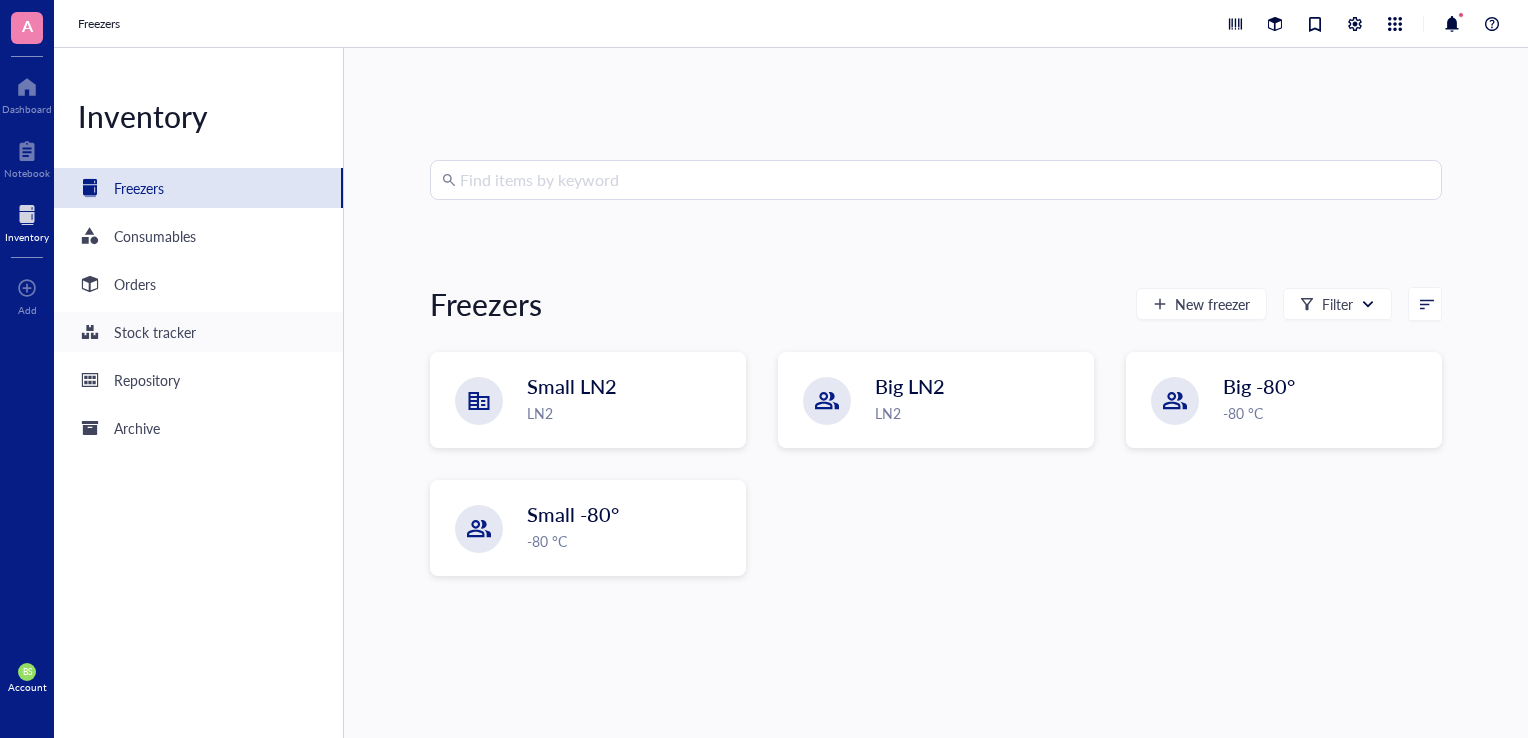 click on "Stock tracker" at bounding box center (155, 332) 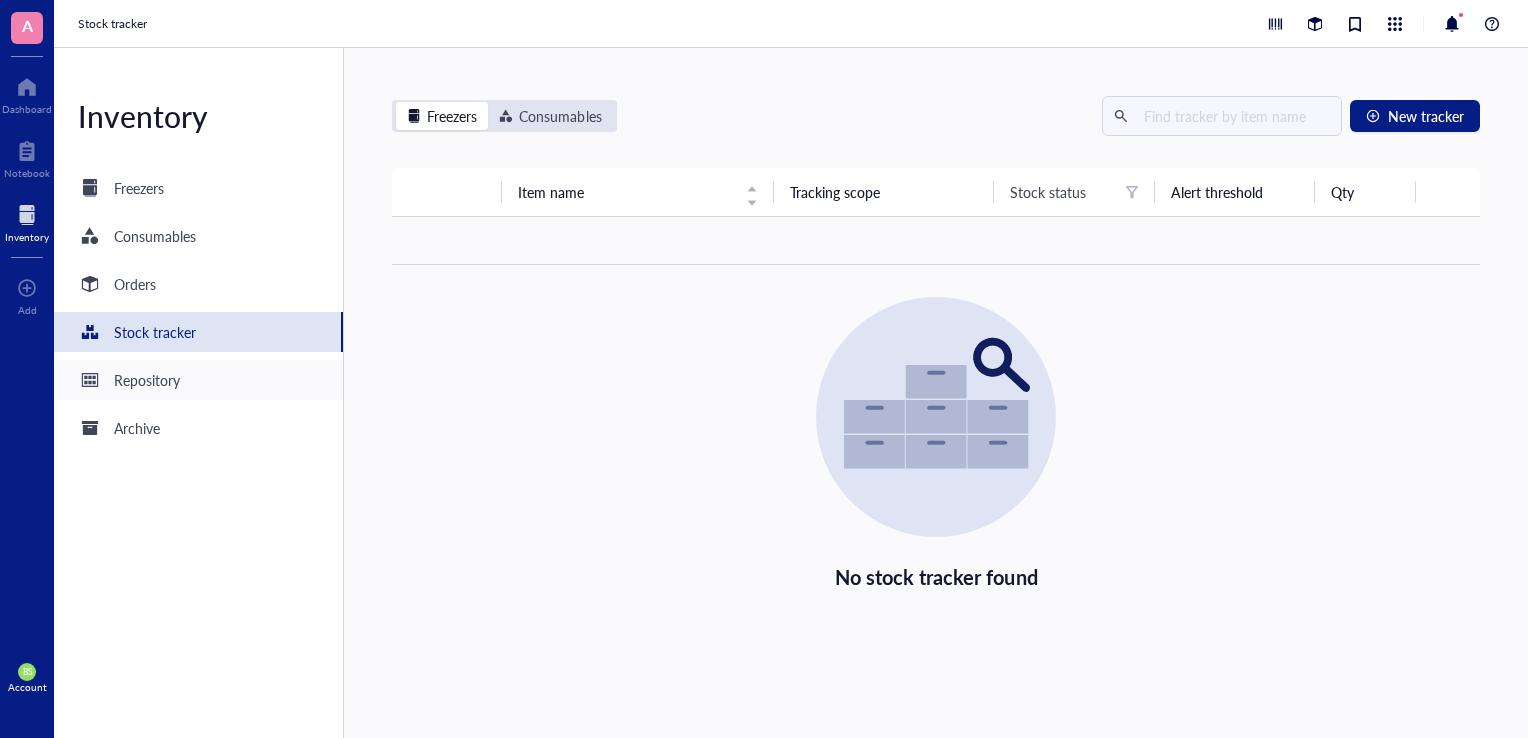 click on "Repository" at bounding box center (147, 380) 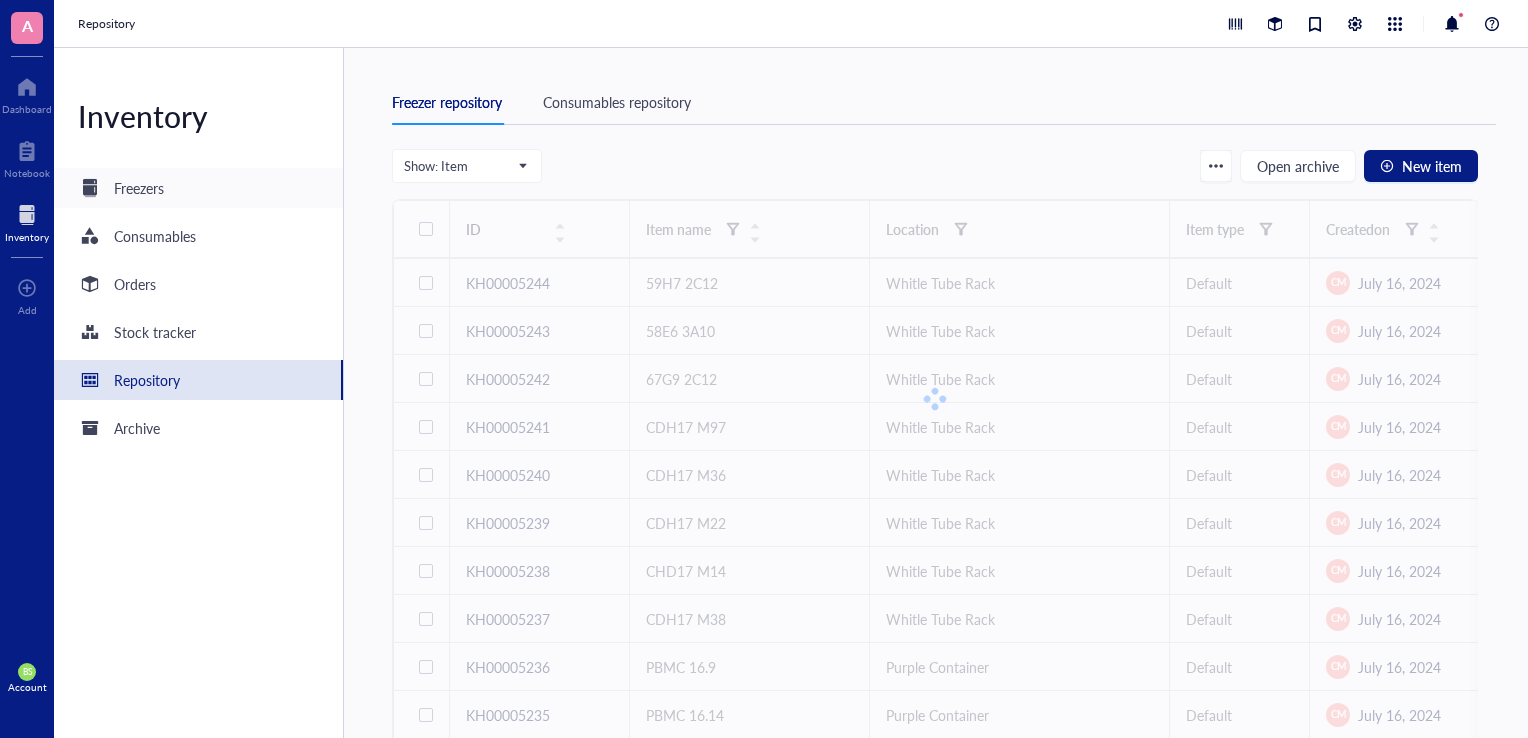 click on "Freezers" at bounding box center (198, 188) 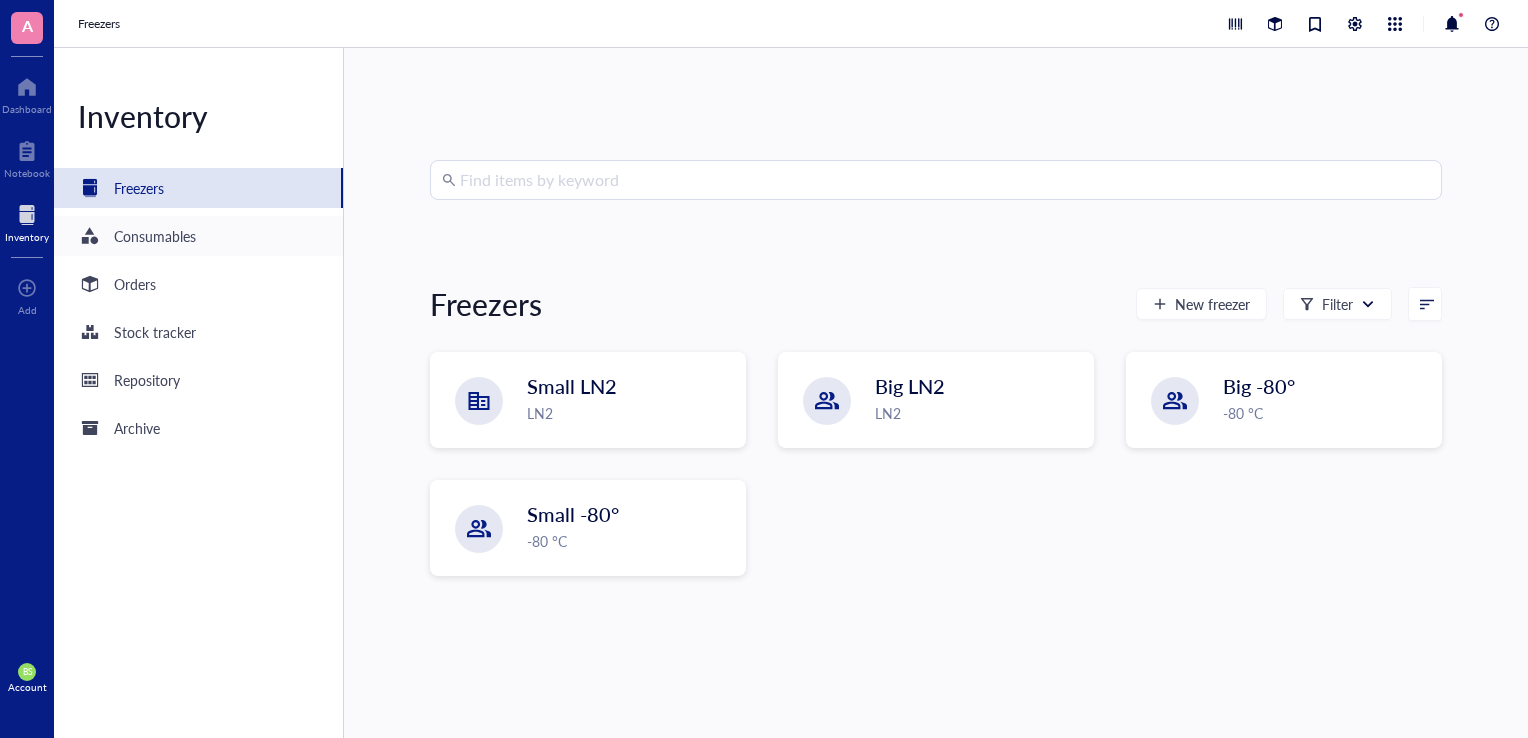 click on "Consumables" at bounding box center (198, 236) 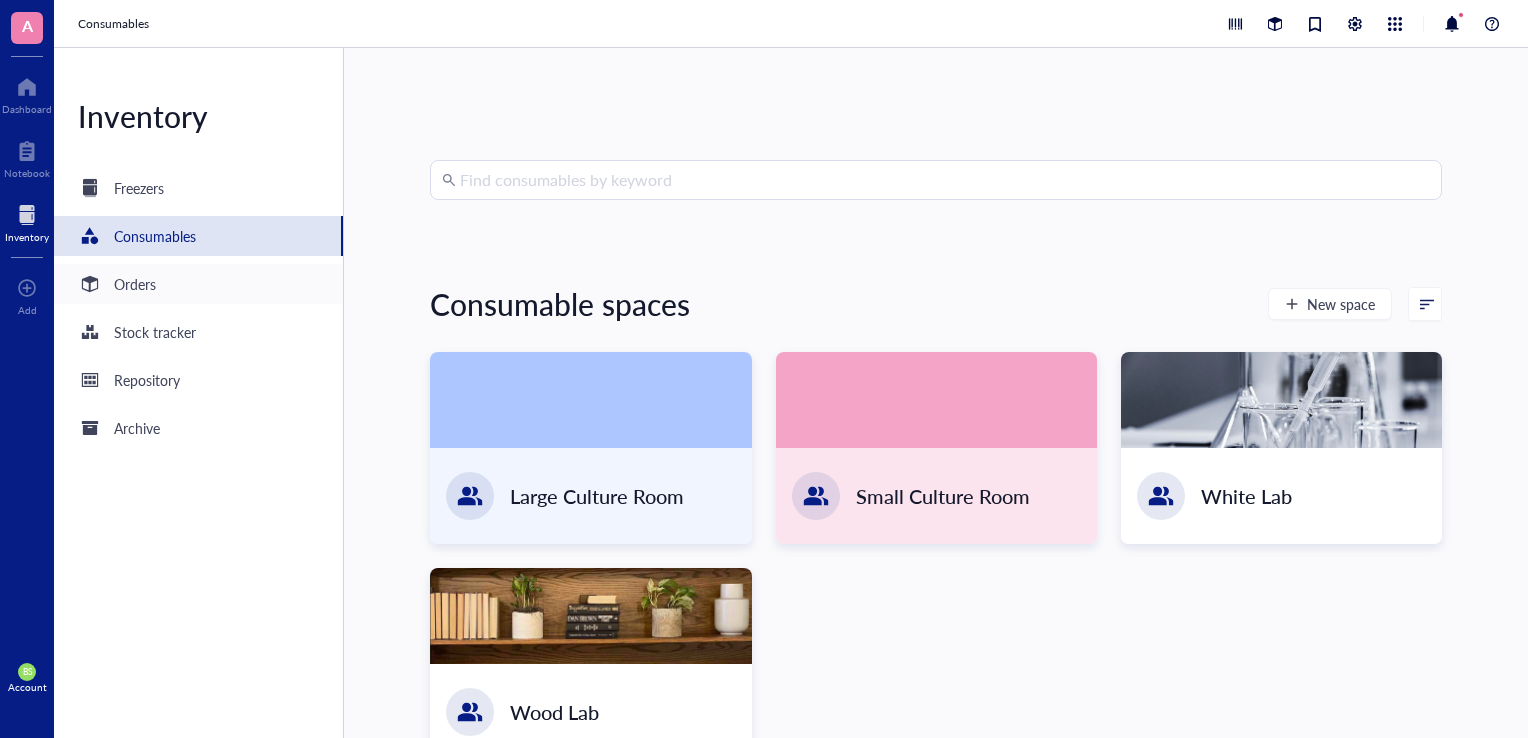 click on "Orders" at bounding box center [135, 284] 